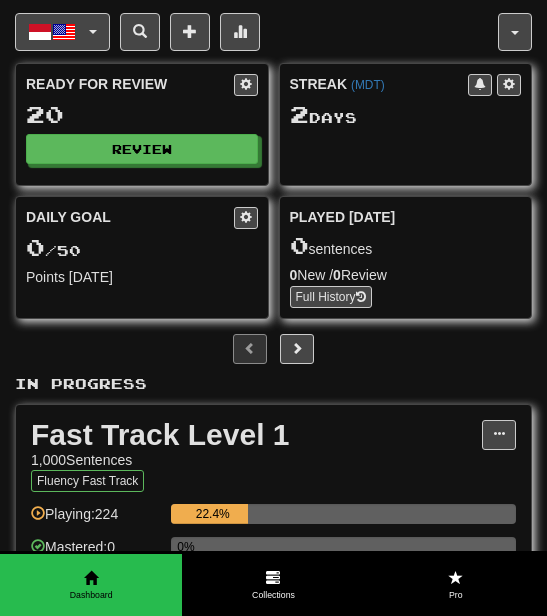 scroll, scrollTop: 0, scrollLeft: 0, axis: both 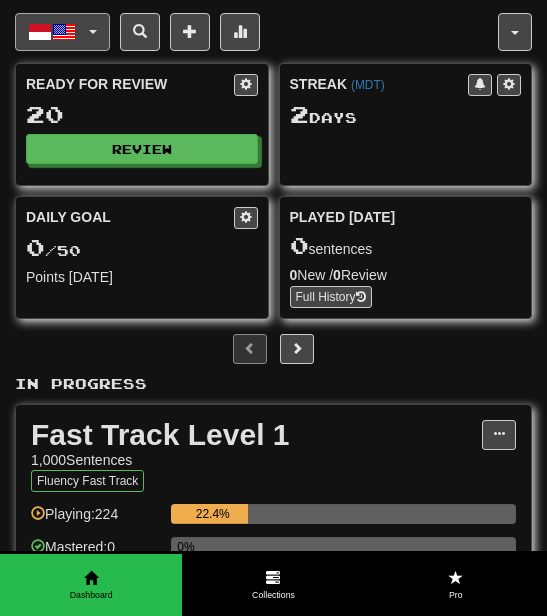 click at bounding box center (64, 32) 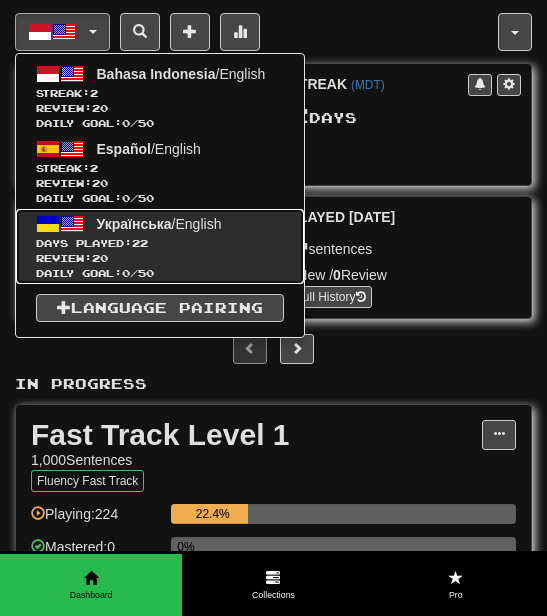 click on "Українська" at bounding box center (134, 224) 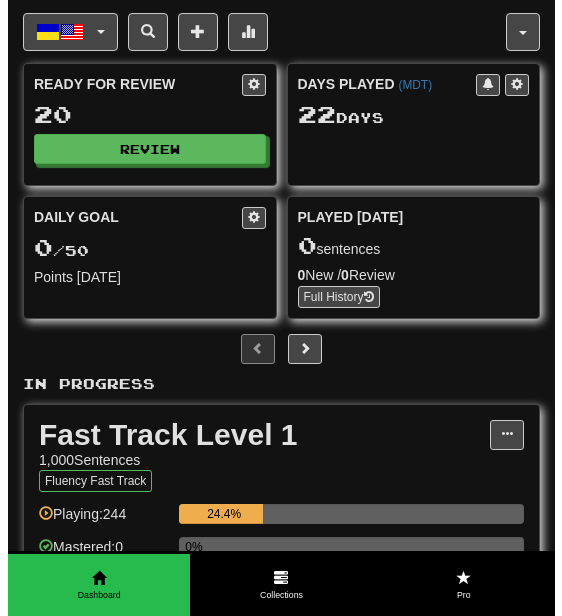 scroll, scrollTop: 0, scrollLeft: 0, axis: both 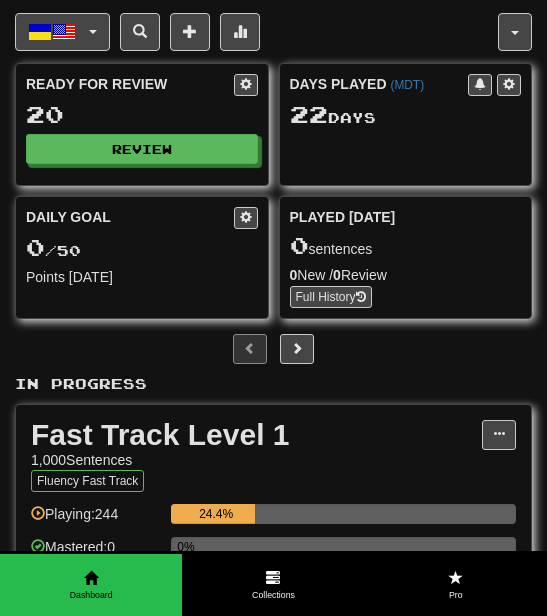 click on "Ready for Review 20   Review" at bounding box center [142, 119] 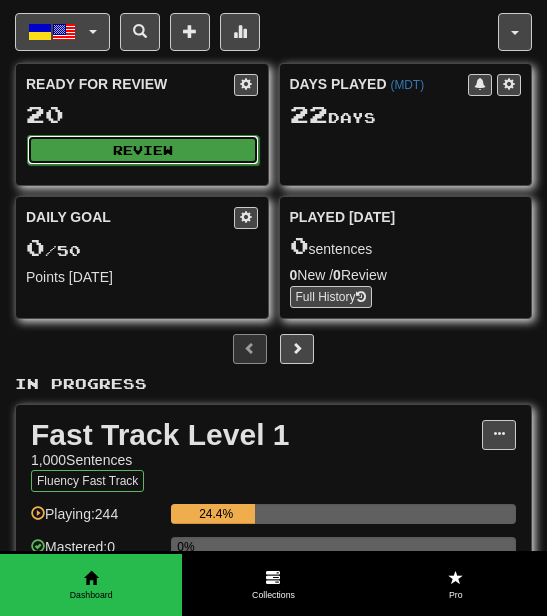 click on "Review" at bounding box center (143, 150) 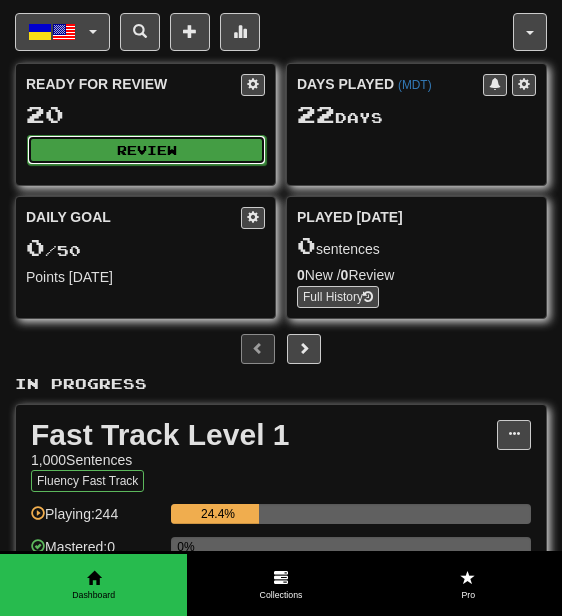 select on "**" 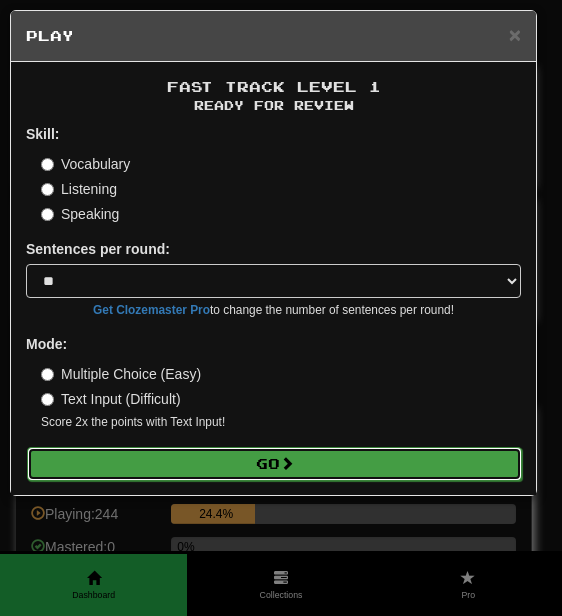 click on "Go" at bounding box center [274, 464] 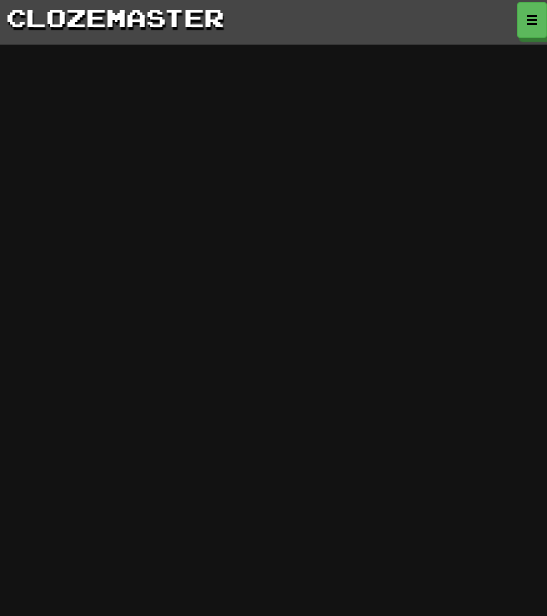 scroll, scrollTop: 0, scrollLeft: 0, axis: both 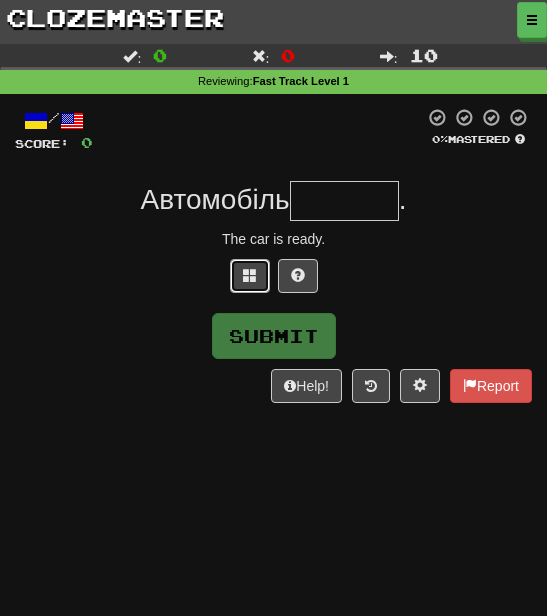 click at bounding box center (250, 276) 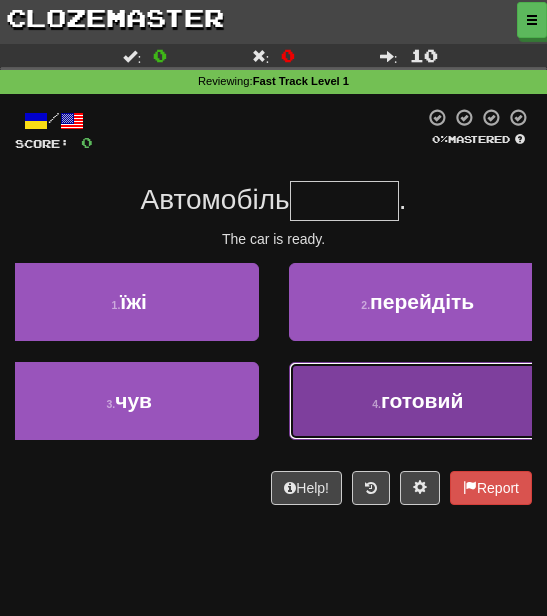 click on "4 .  готовий" at bounding box center (418, 401) 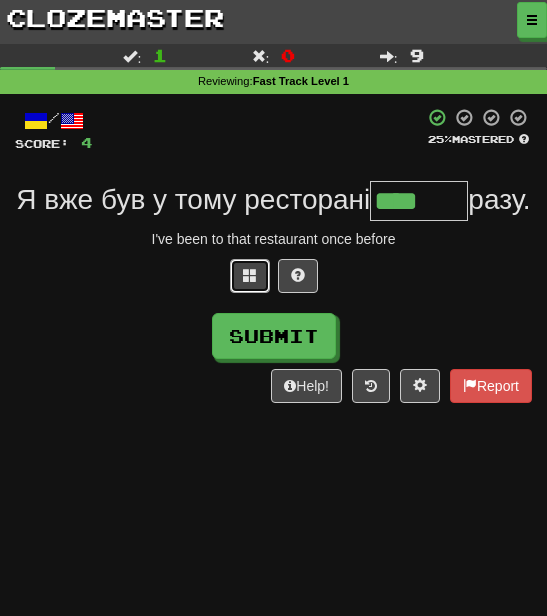 click at bounding box center (250, 276) 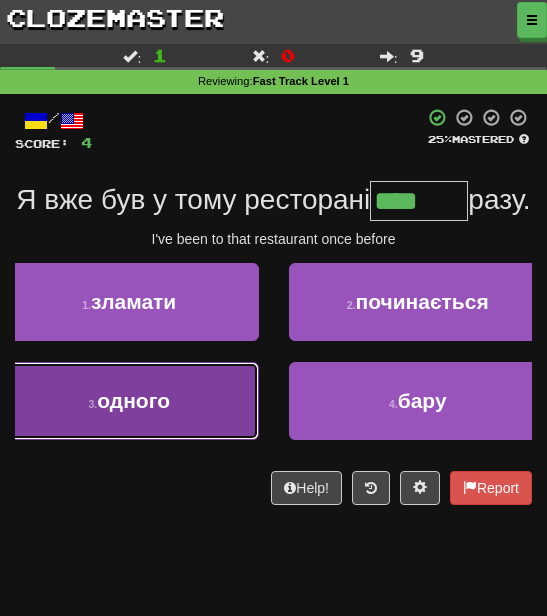 click on "3 .  одного" at bounding box center [129, 401] 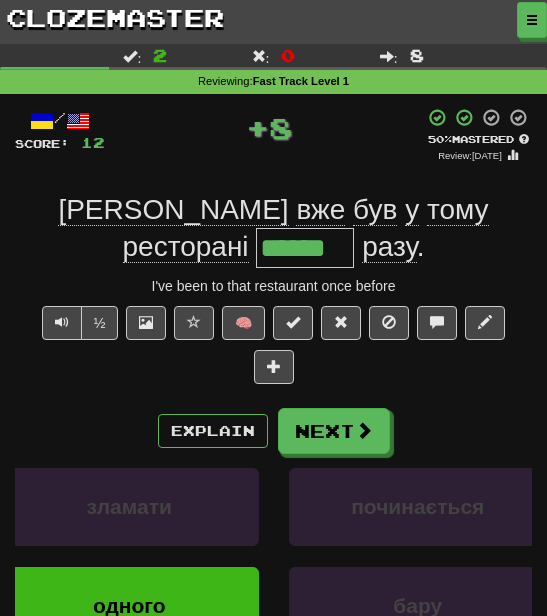 click on "ресторані" 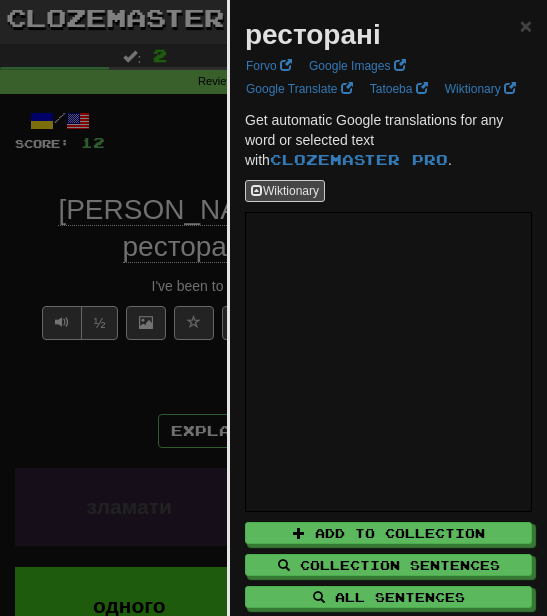 click at bounding box center (273, 308) 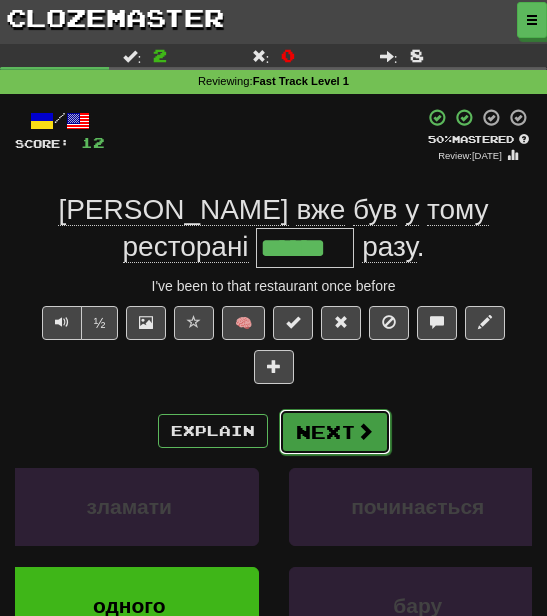 click on "Next" at bounding box center (335, 432) 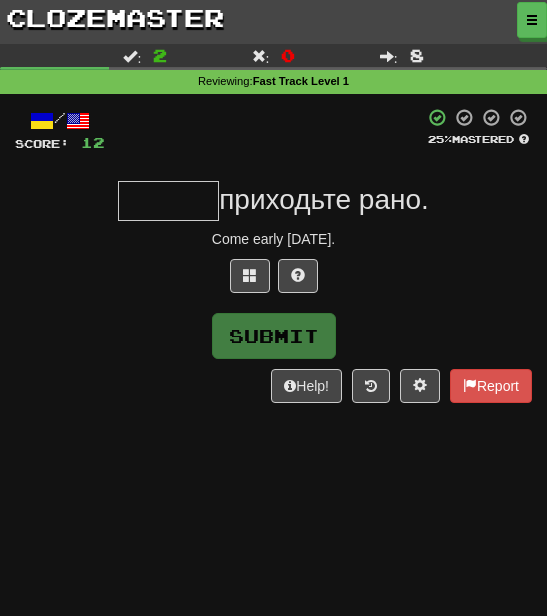 click at bounding box center [168, 201] 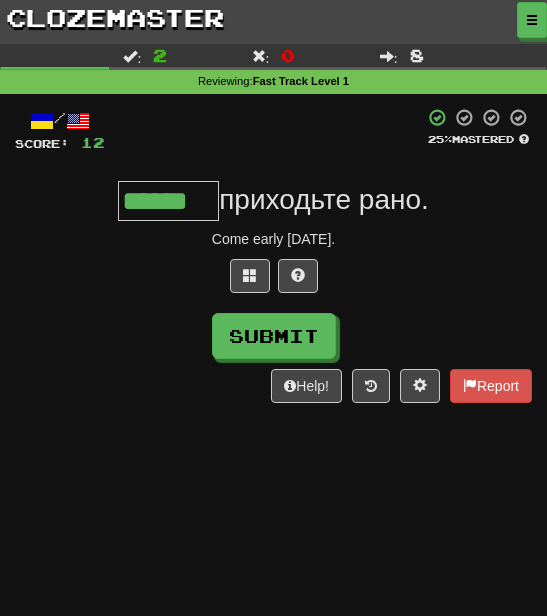 type on "******" 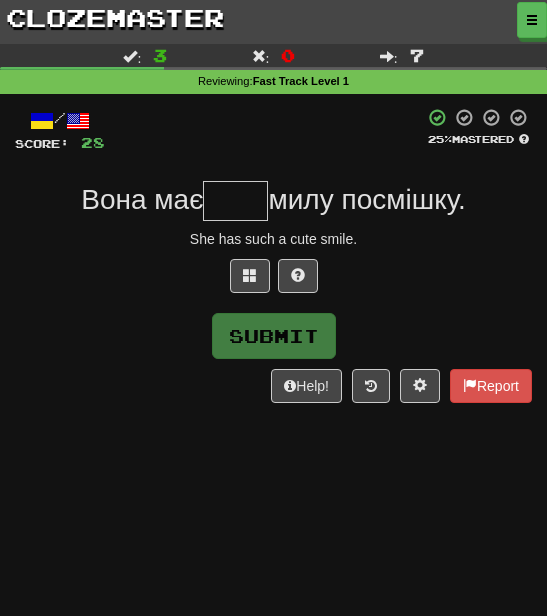 click at bounding box center (235, 201) 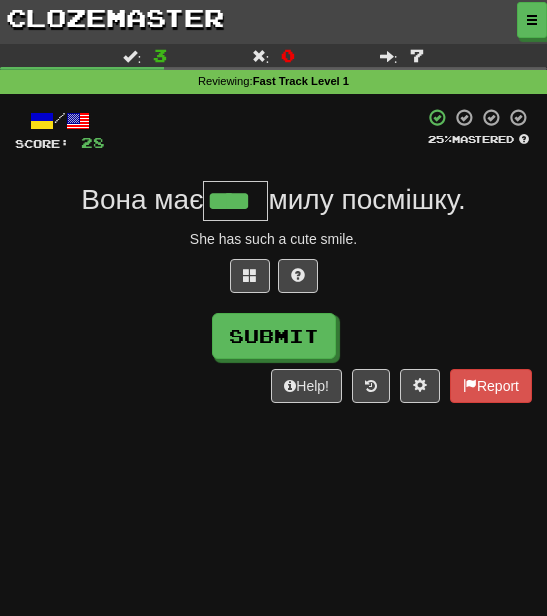 type on "****" 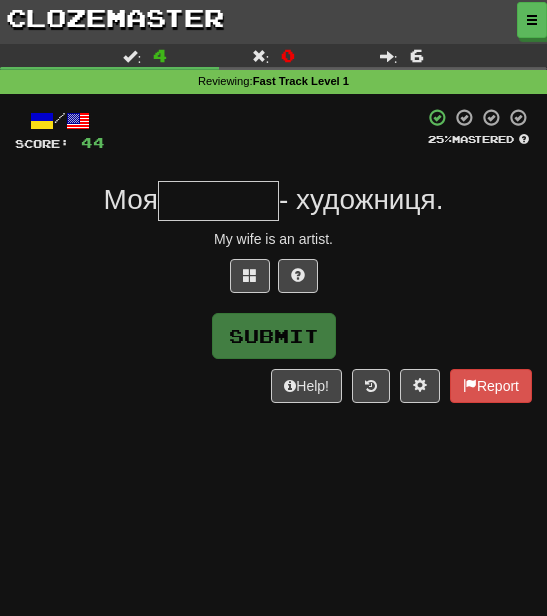 type on "*" 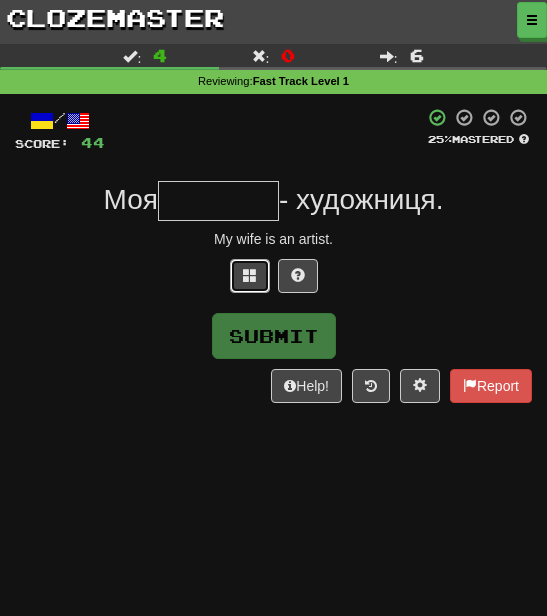 click at bounding box center [250, 276] 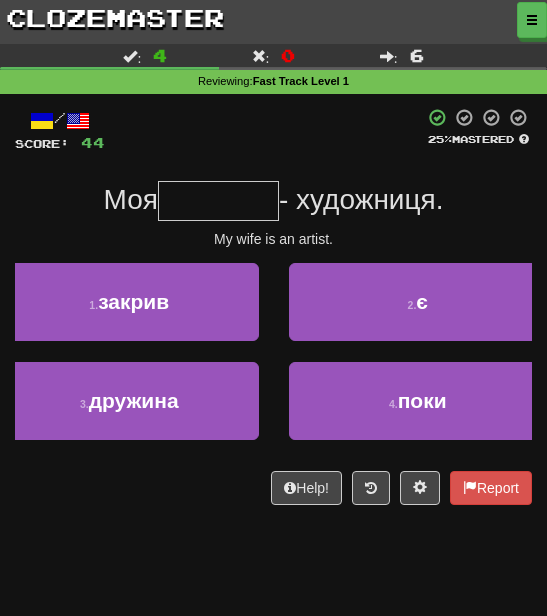 type on "*******" 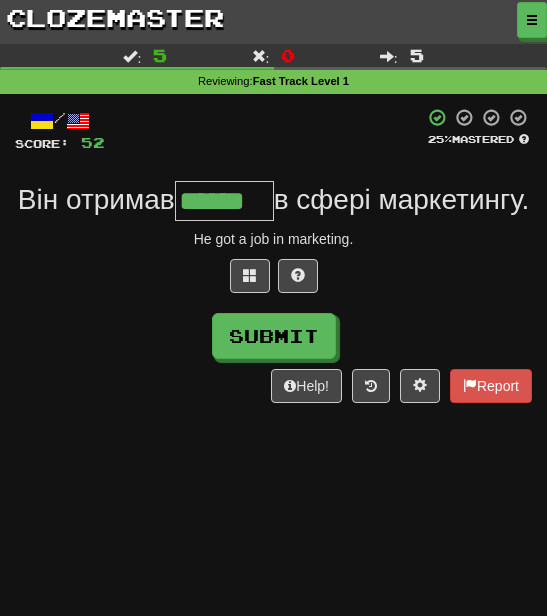 type on "******" 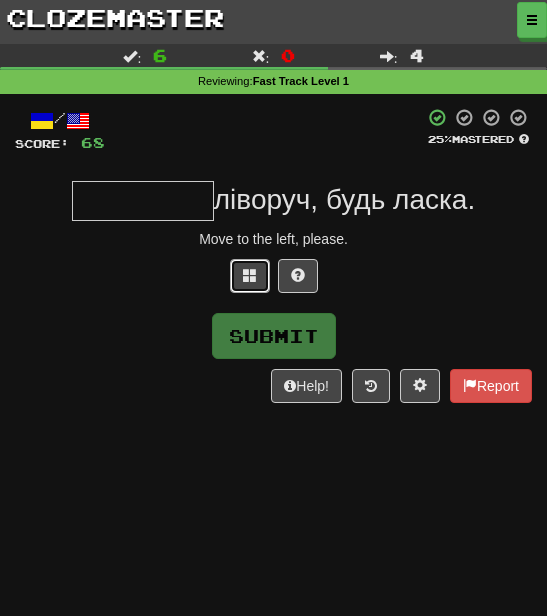click at bounding box center (250, 276) 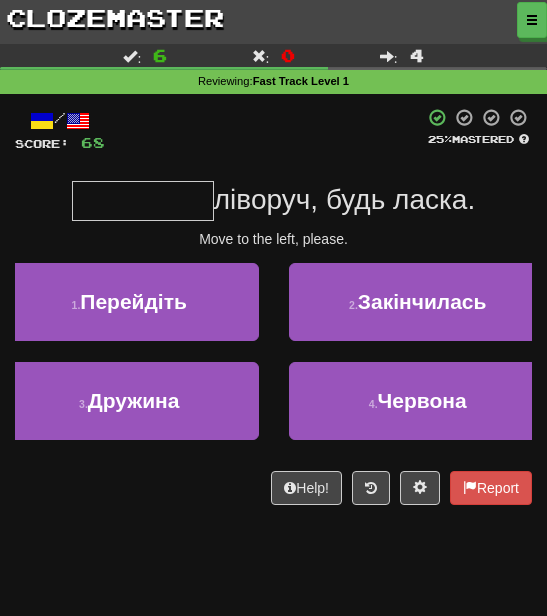 type on "*********" 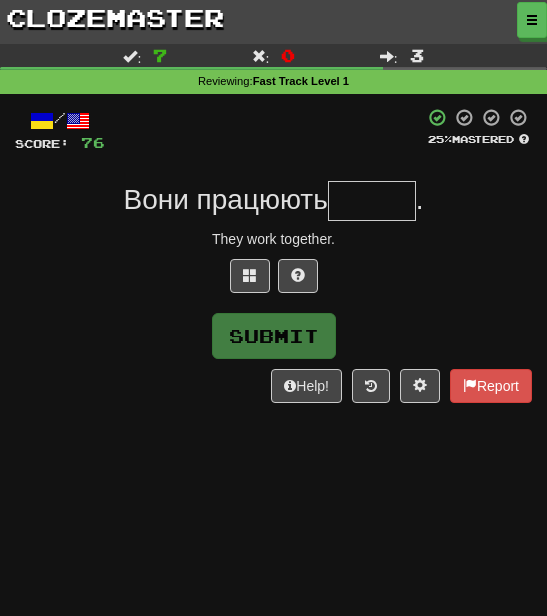 click at bounding box center [273, 281] 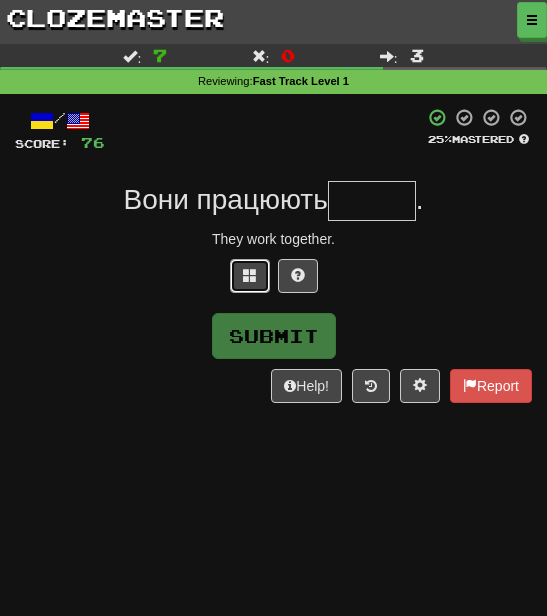 click at bounding box center (250, 275) 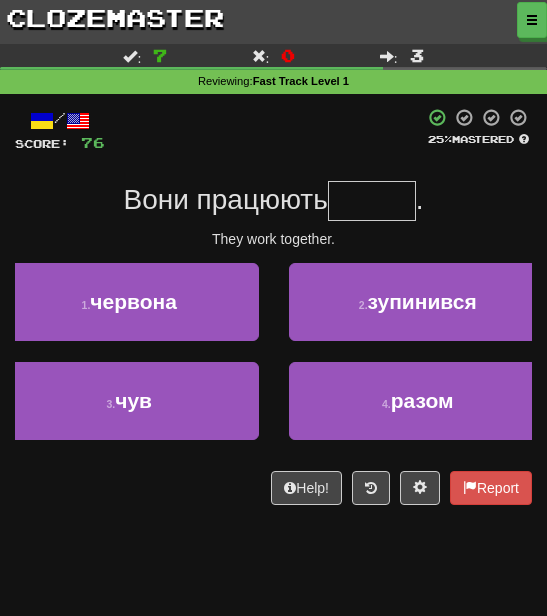 type on "*****" 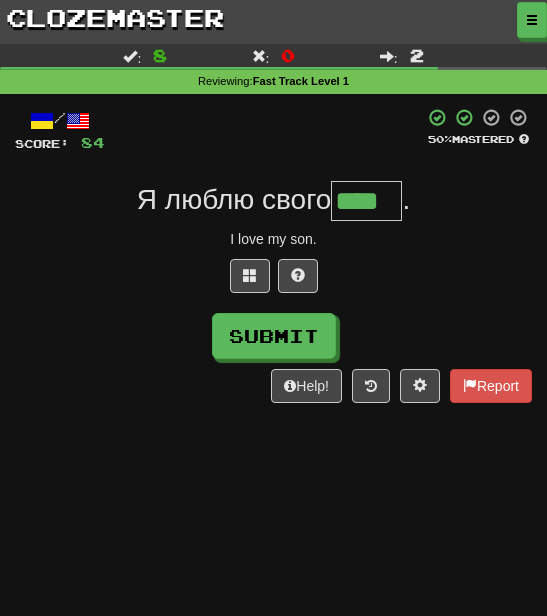 type on "****" 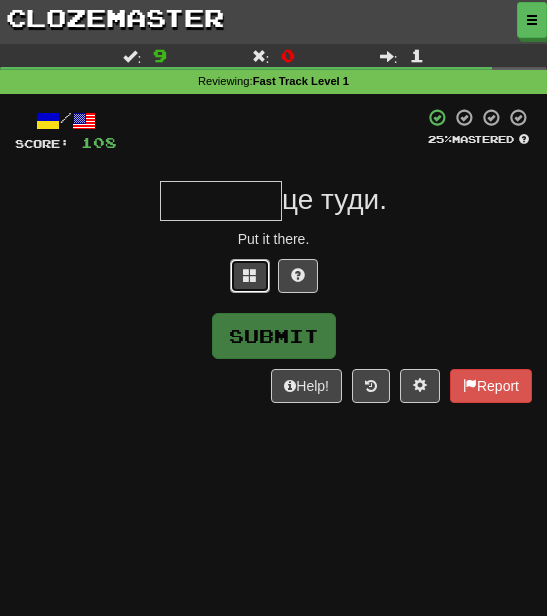 click at bounding box center [250, 275] 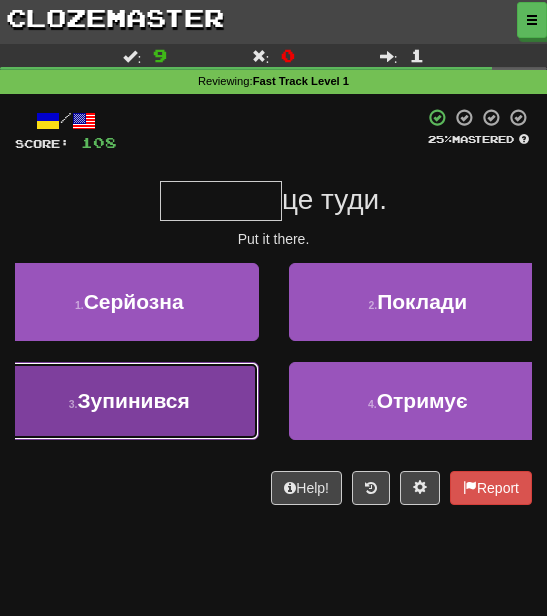 click on "3 .  Зупинився" at bounding box center [129, 401] 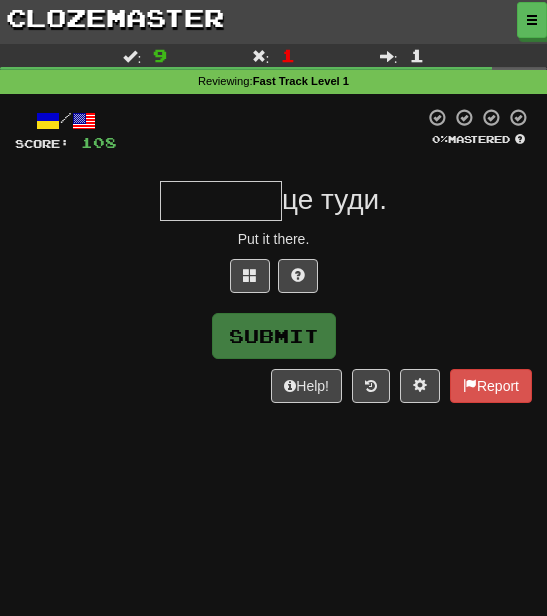 type on "*" 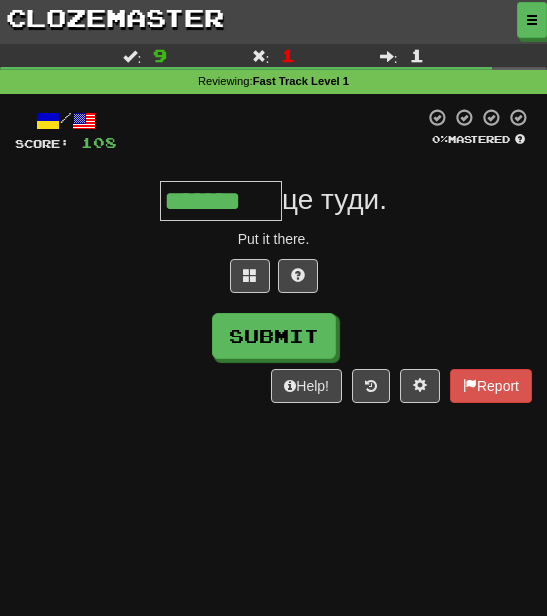 type on "*******" 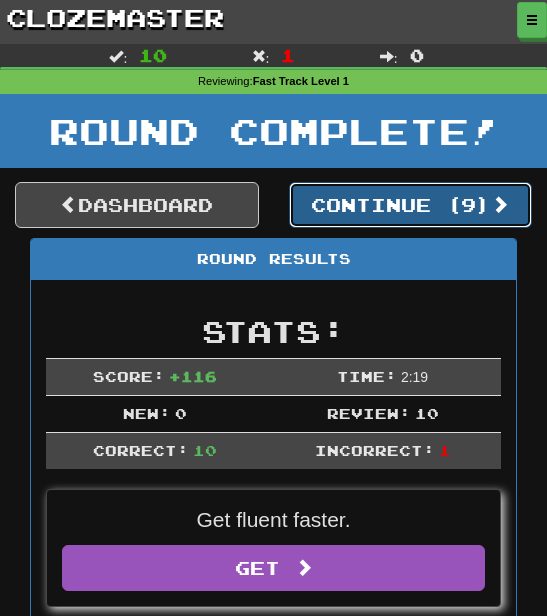 click on "Continue ( 9 )" at bounding box center (411, 205) 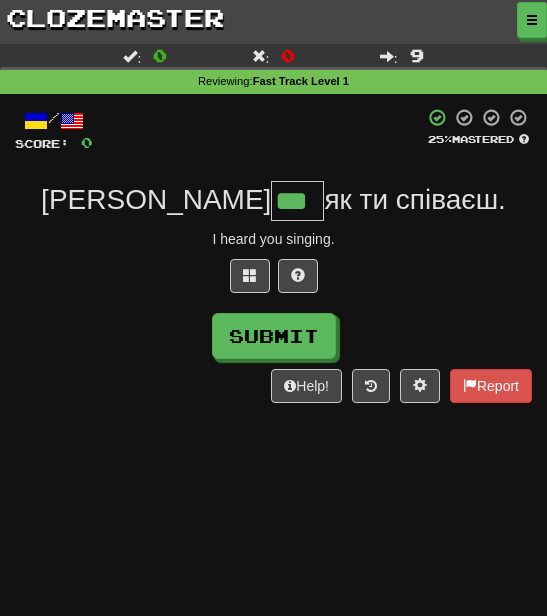 type on "***" 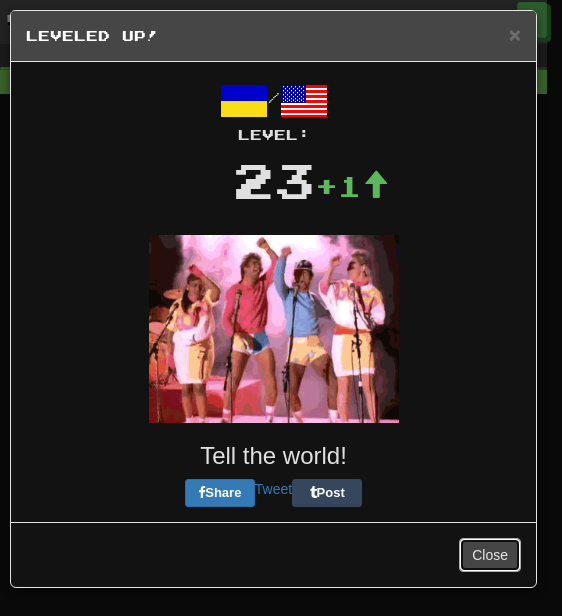 click on "Close" at bounding box center [490, 555] 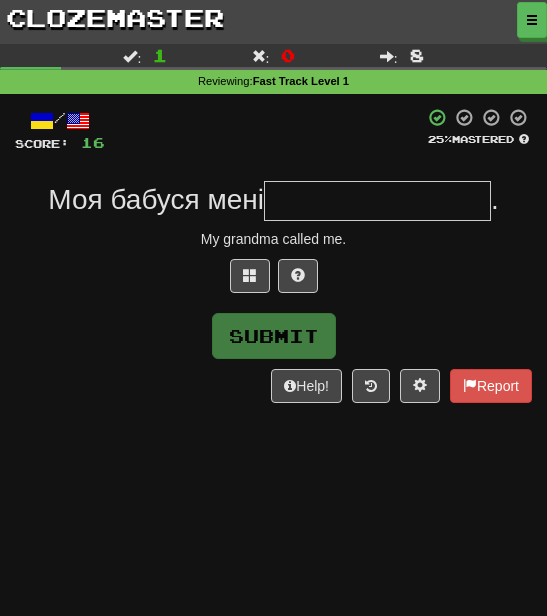 click at bounding box center [377, 201] 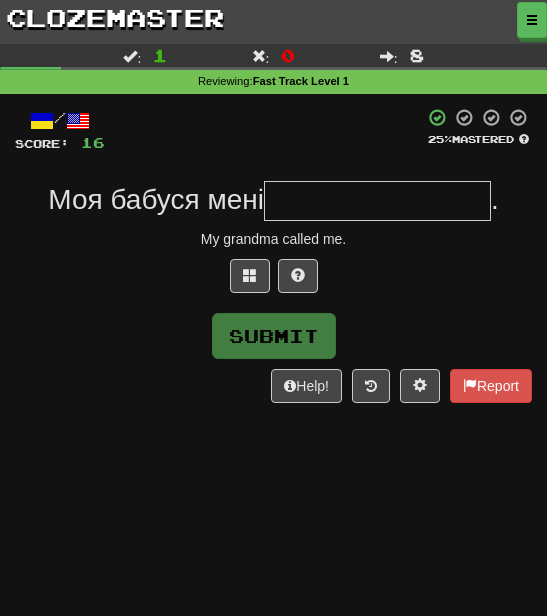 type on "*" 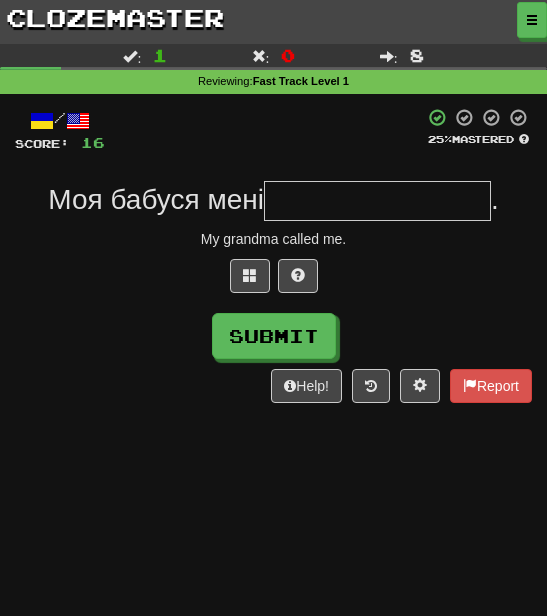 type on "*" 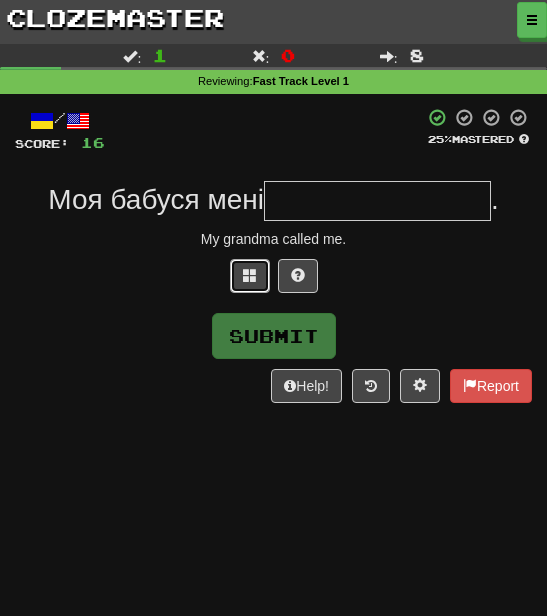 click at bounding box center [250, 276] 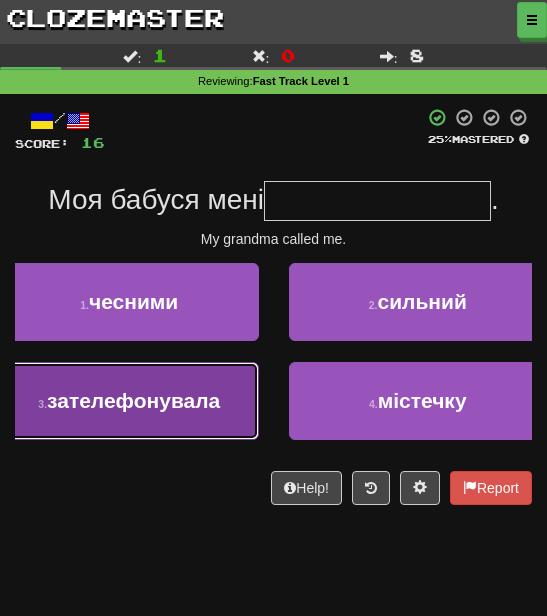 click on "зателефонувала" at bounding box center (133, 400) 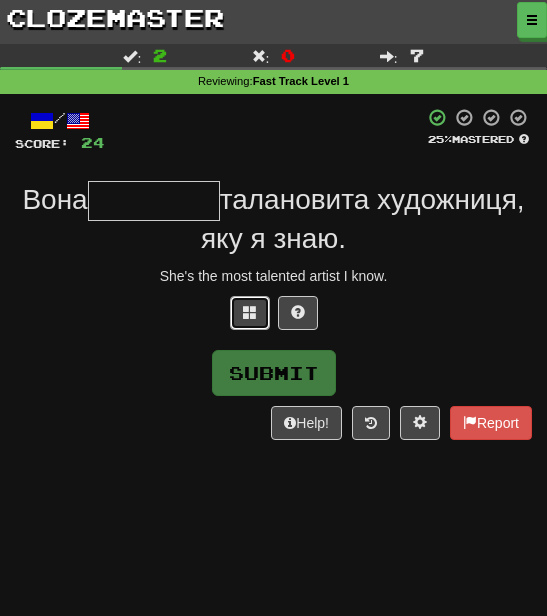 click at bounding box center [250, 313] 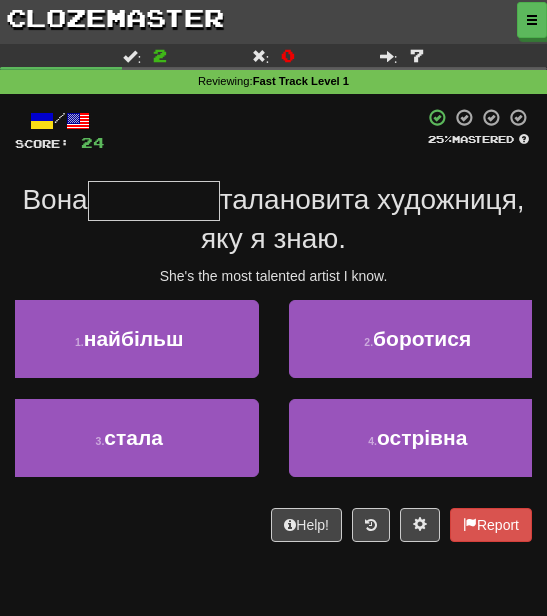 type on "********" 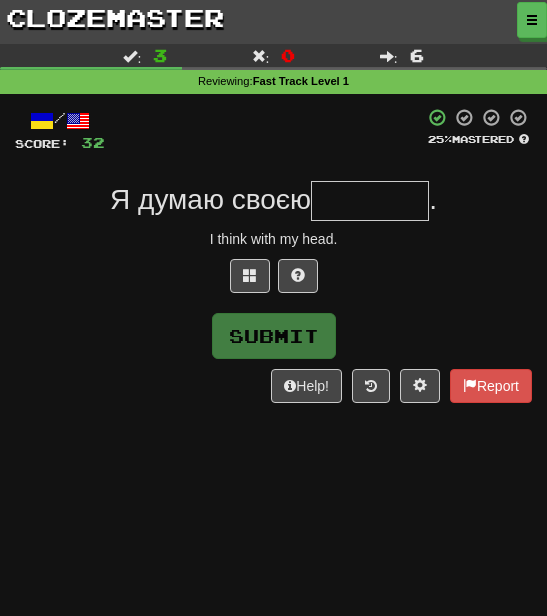 type on "*" 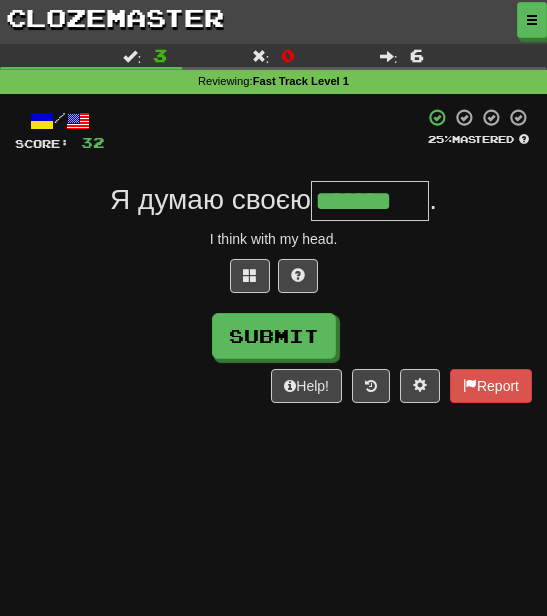 type on "*******" 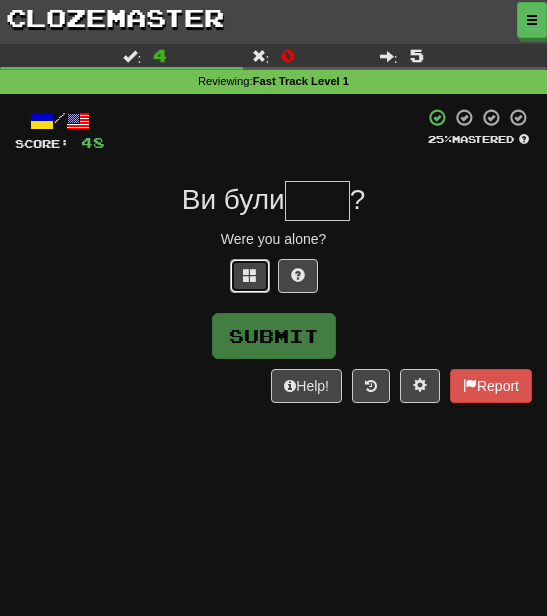 click at bounding box center (250, 276) 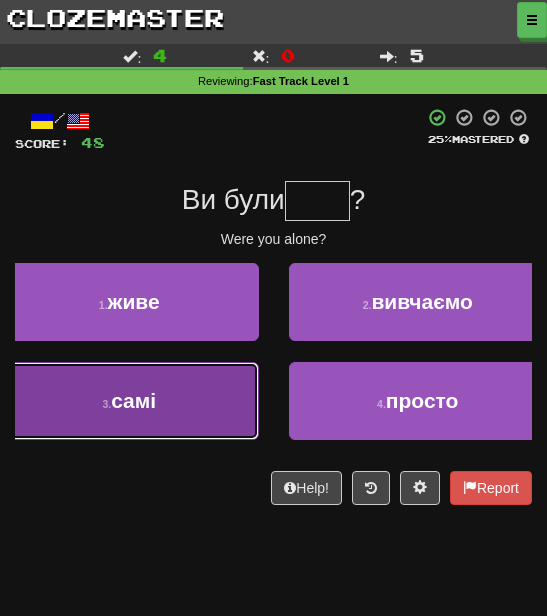 click on "3 .  самі" at bounding box center [129, 401] 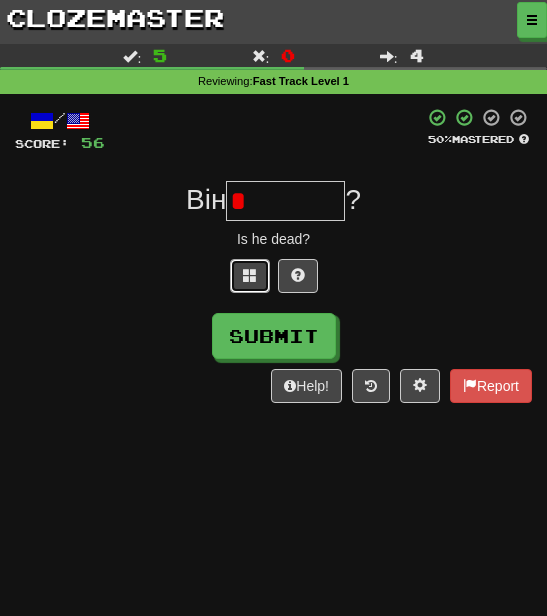 click at bounding box center (250, 276) 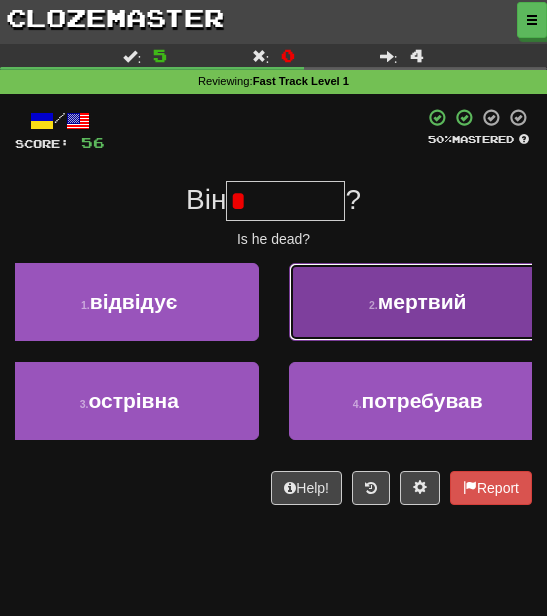click on "2 .  мертвий" at bounding box center (418, 302) 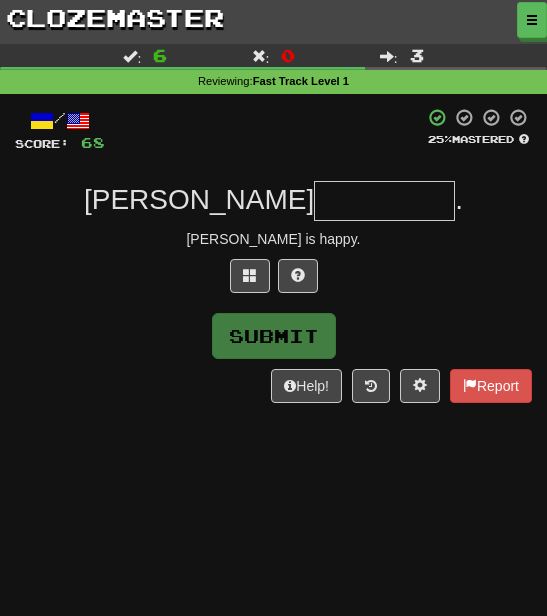 type on "*" 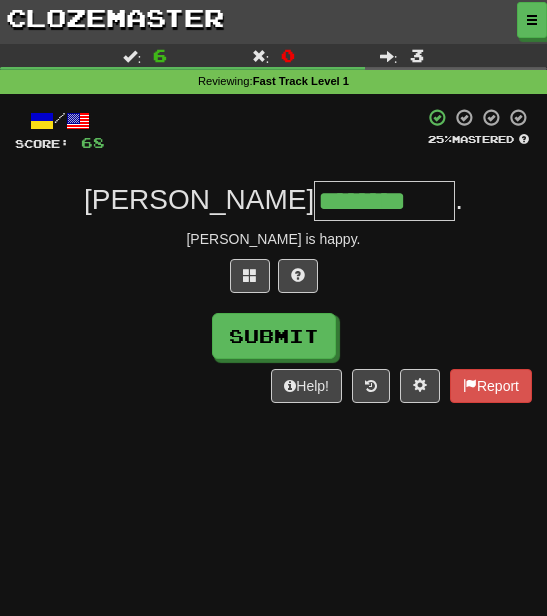 type on "********" 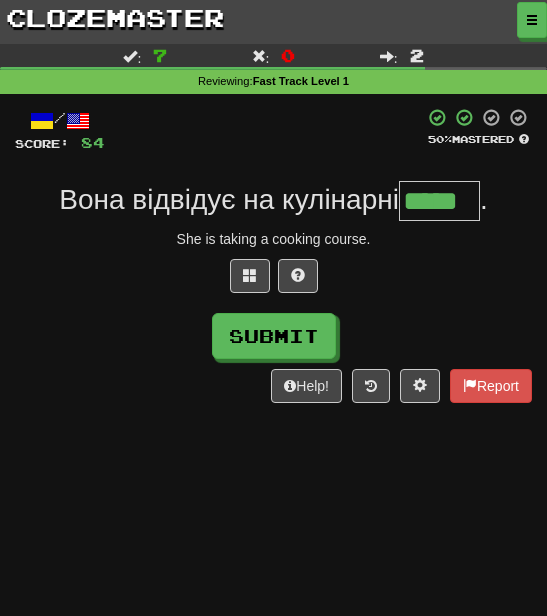 type on "*****" 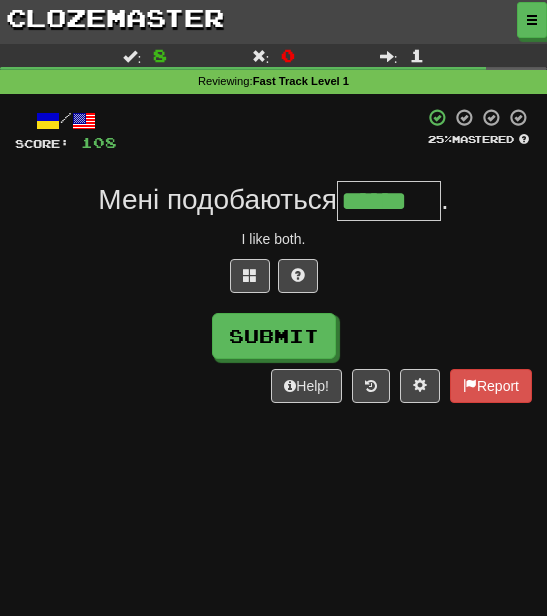 type on "******" 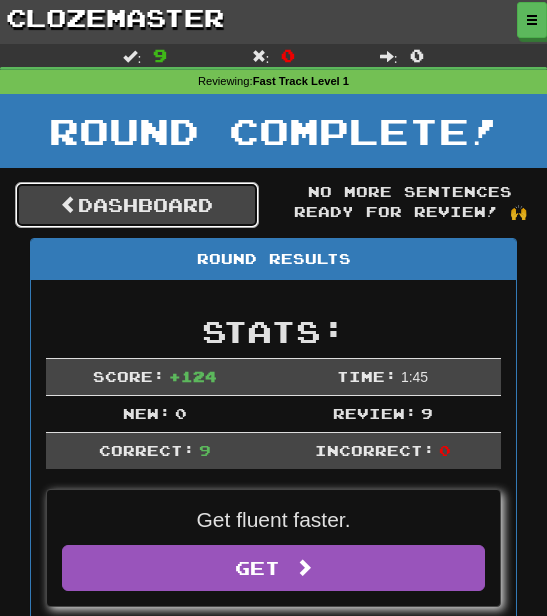 click on "Dashboard" at bounding box center (137, 205) 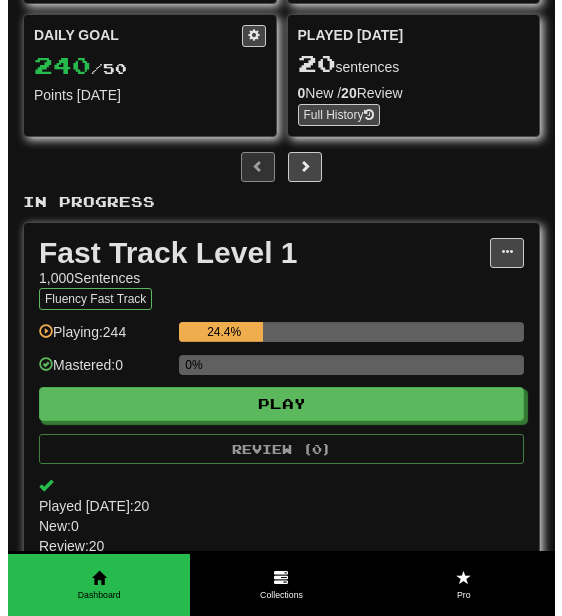 scroll, scrollTop: 193, scrollLeft: 0, axis: vertical 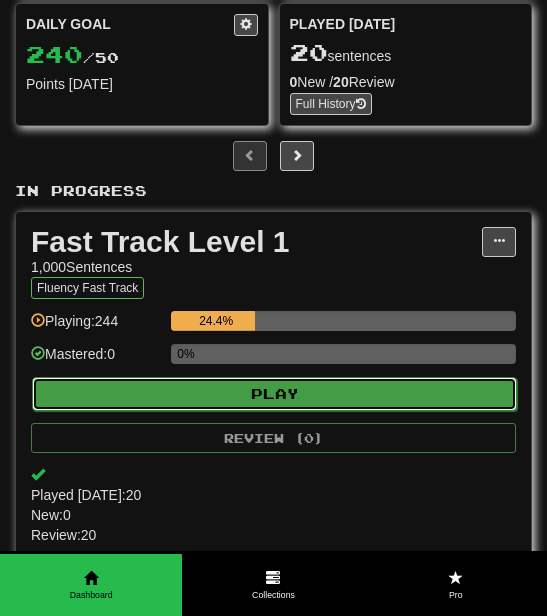 click on "Play" at bounding box center [274, 394] 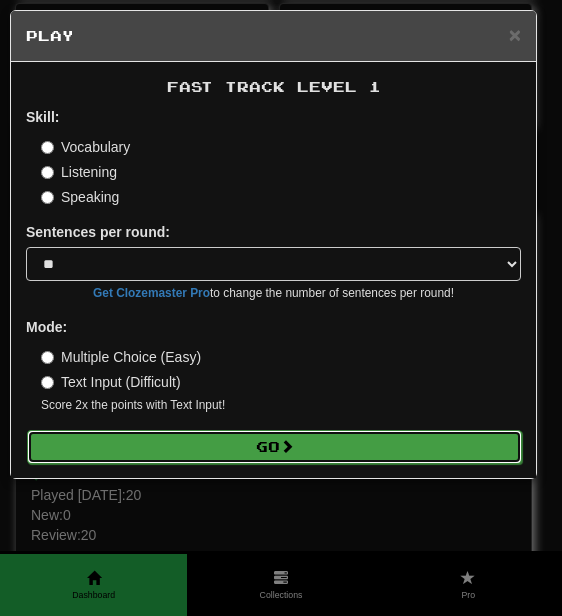 click on "Go" at bounding box center [274, 447] 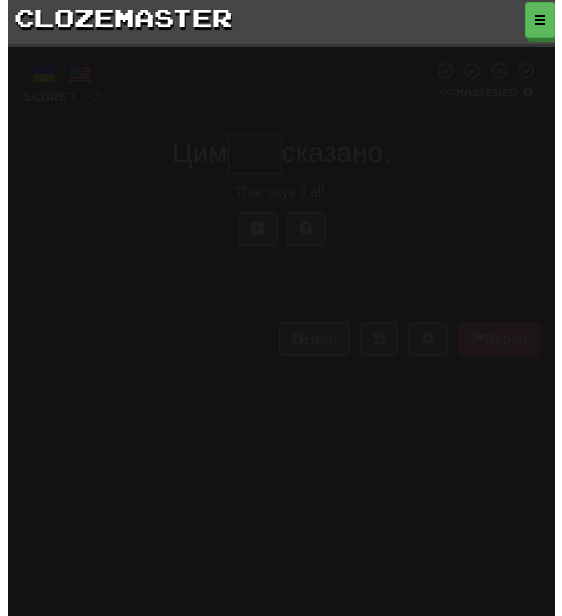 scroll, scrollTop: 0, scrollLeft: 0, axis: both 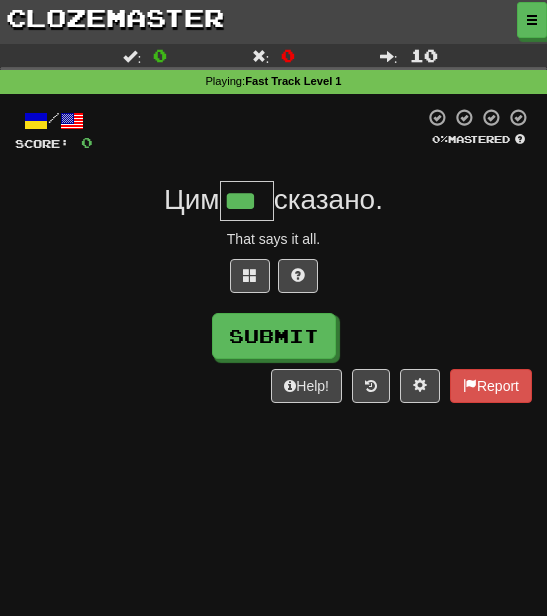 type on "***" 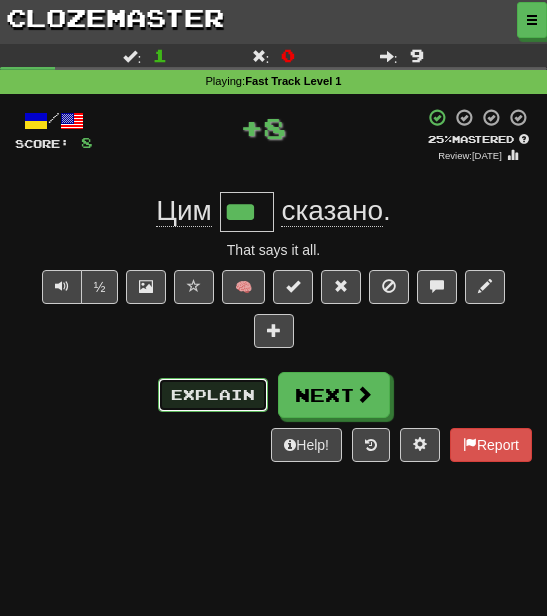 click on "Explain" at bounding box center (213, 395) 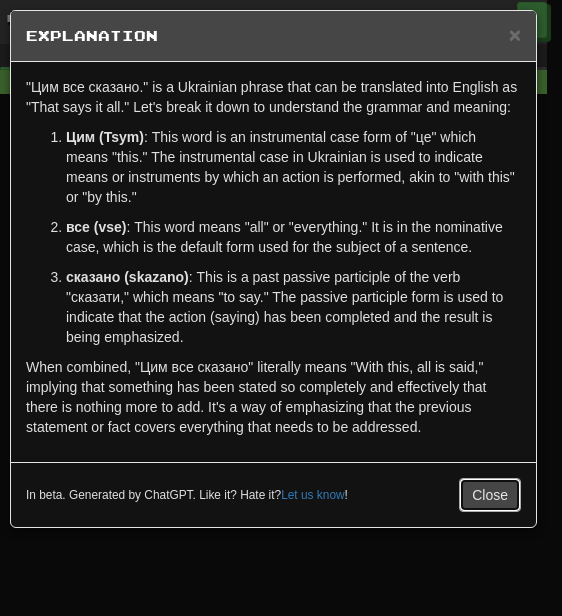 click on "Close" at bounding box center [490, 495] 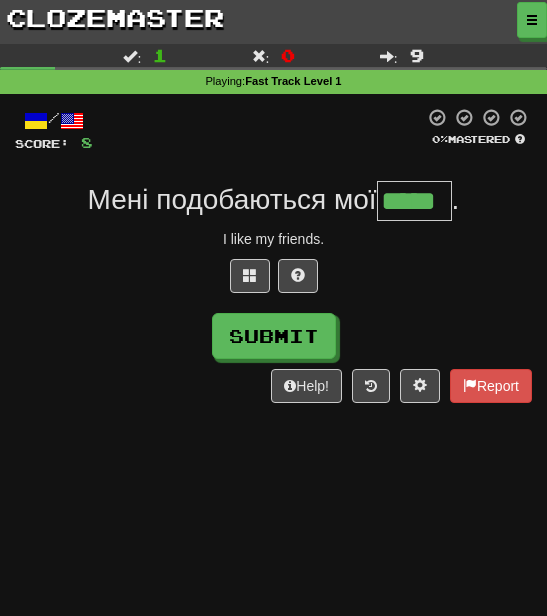 type on "*****" 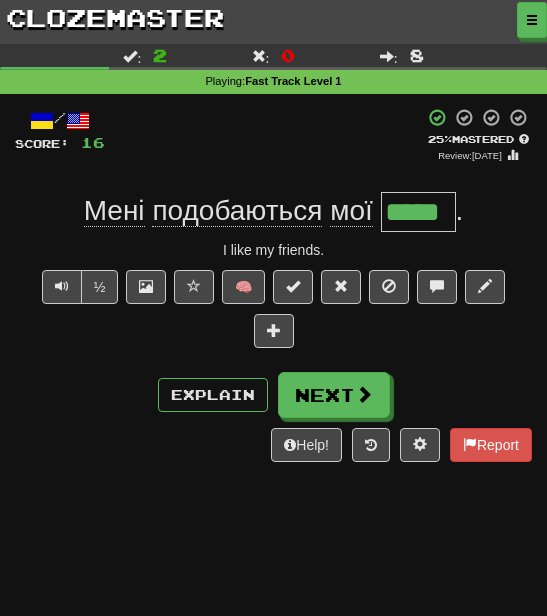 click on "/  Score:   16 + 8 25 %  Mastered Review:  2025-07-10 Мені   подобаються   мої   ***** . I like my friends. ½ 🧠 Explain Next  Help!  Report" at bounding box center [273, 292] 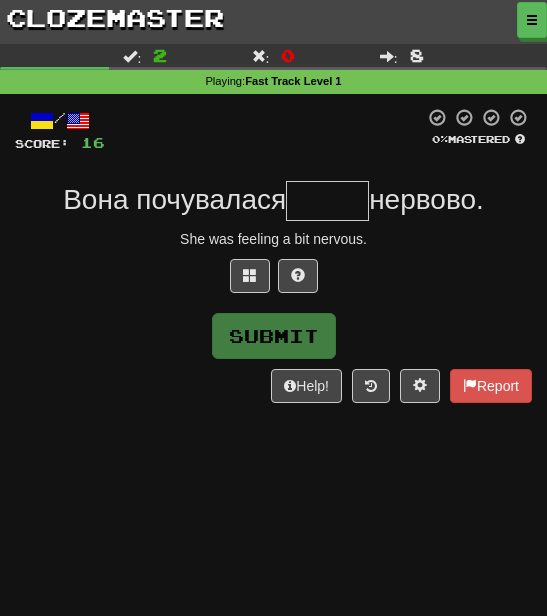 click at bounding box center [327, 201] 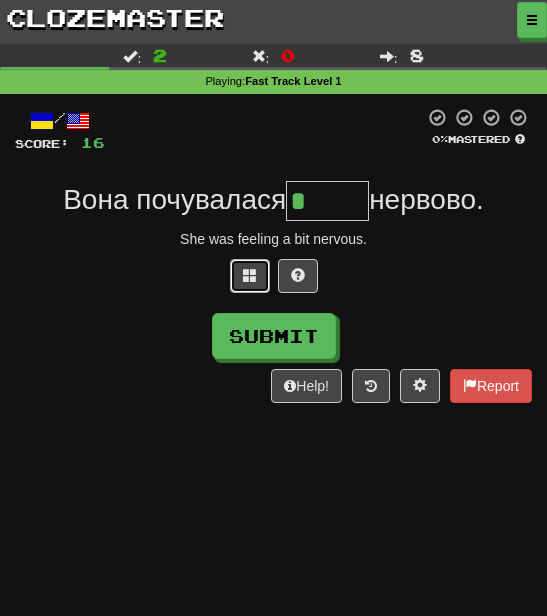 click at bounding box center [250, 275] 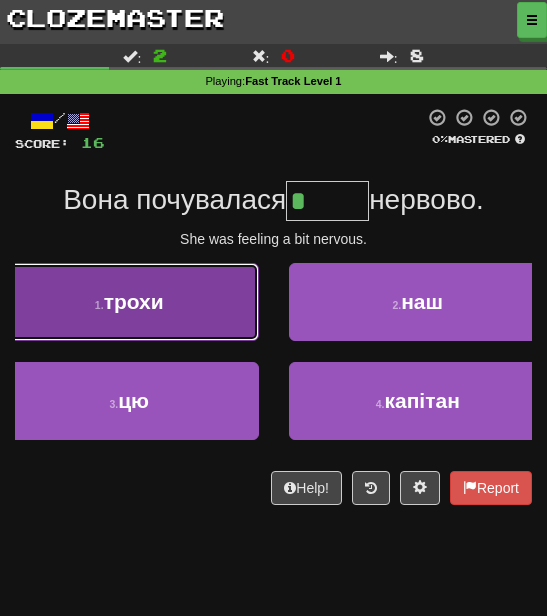 click on "1 .  трохи" at bounding box center (129, 302) 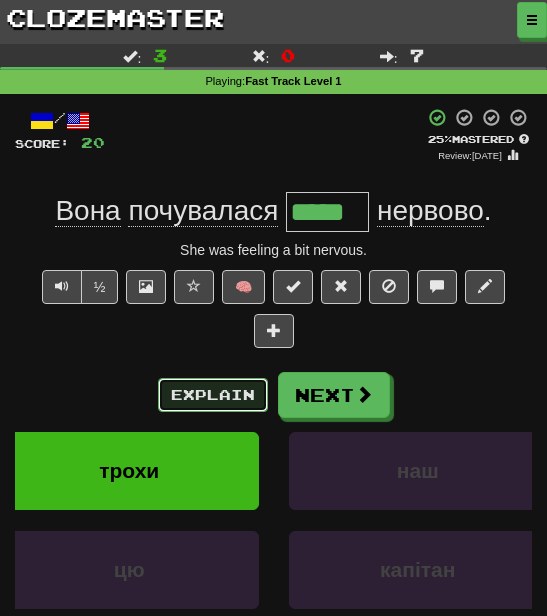 click on "Explain" at bounding box center [213, 395] 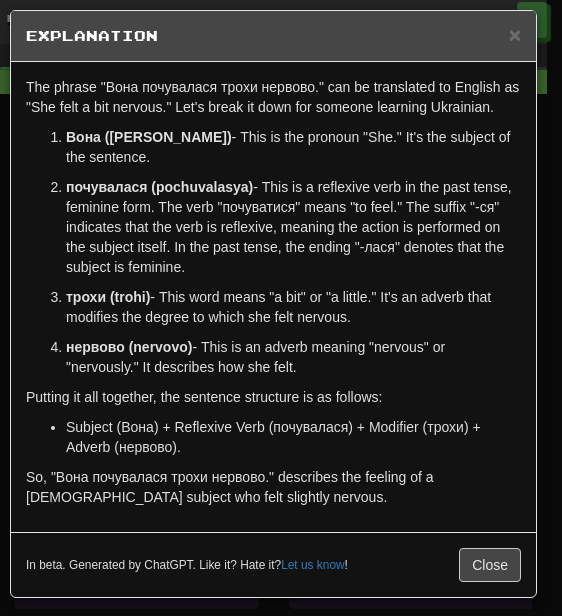click on "In beta. Generated by ChatGPT. Like it? Hate it?  Let us know ! Close" at bounding box center [273, 565] 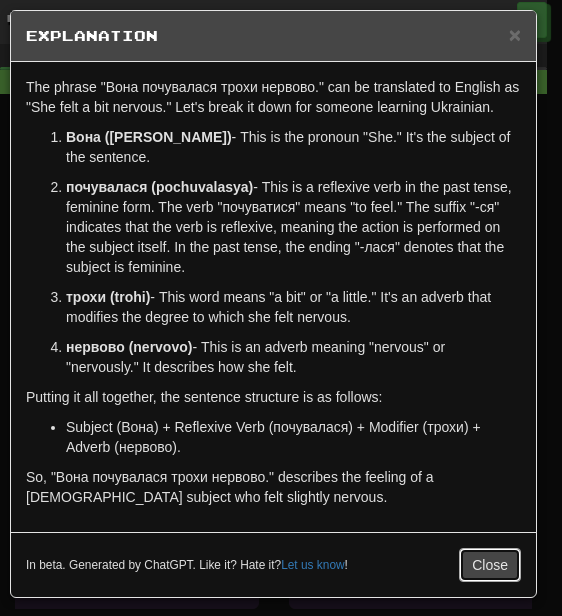 click on "Close" at bounding box center (490, 565) 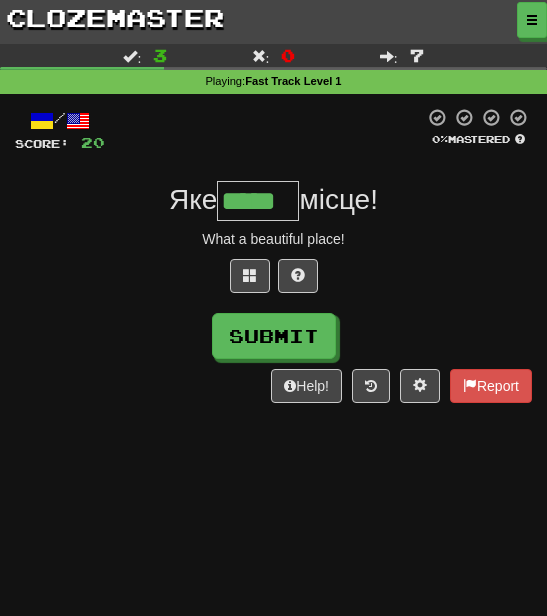 type on "*****" 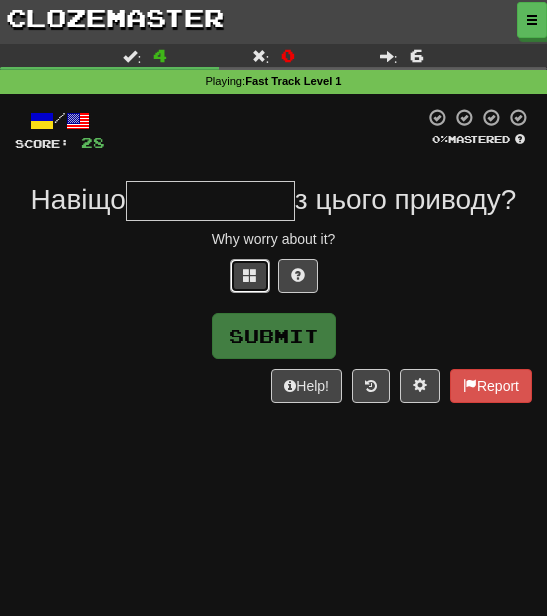 click at bounding box center (250, 276) 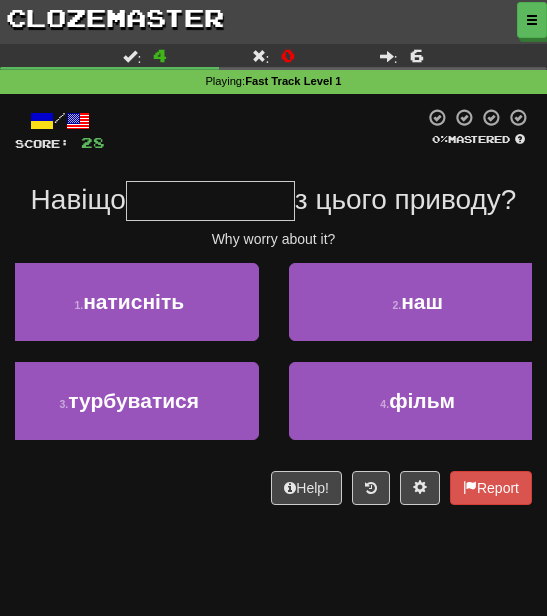 type on "**********" 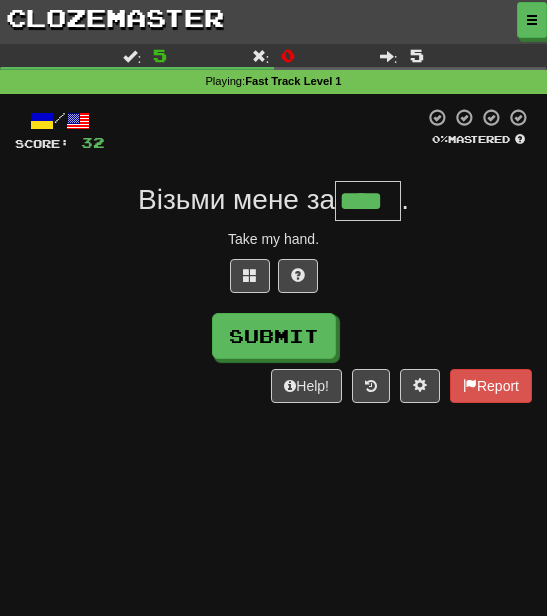type on "****" 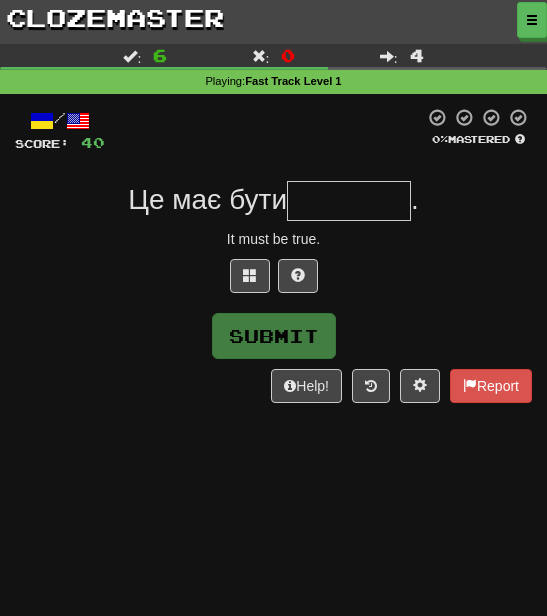 type on "*" 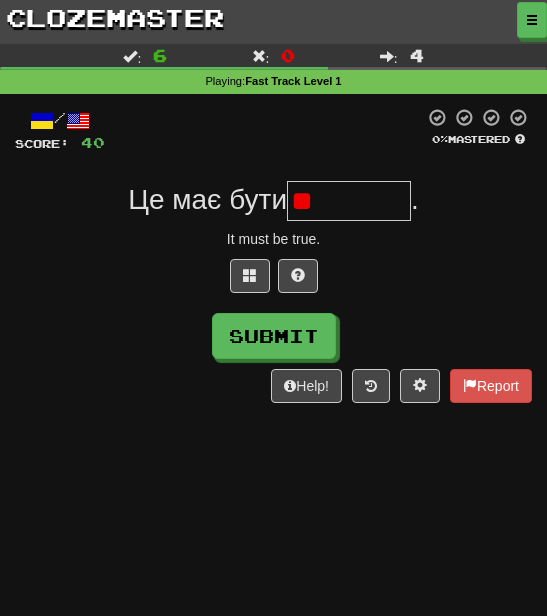 type on "*" 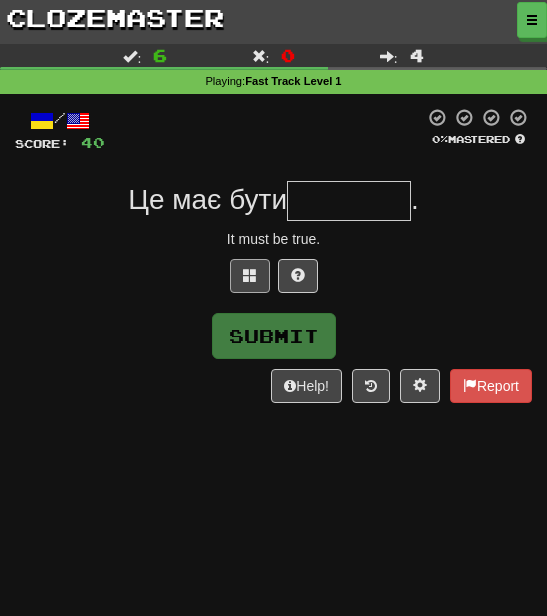 type on "*" 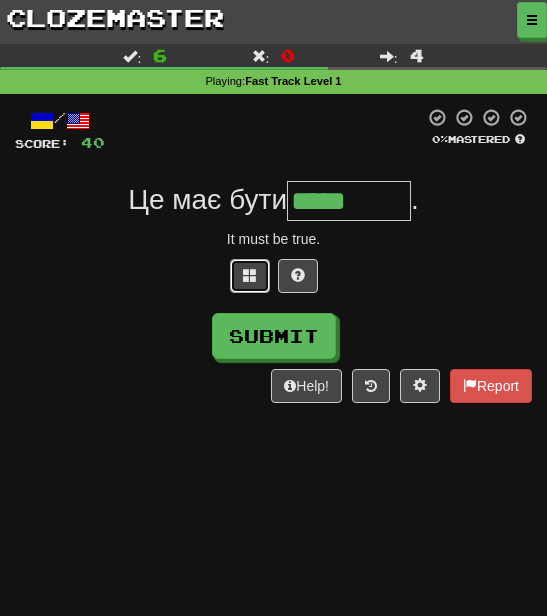 click at bounding box center (250, 276) 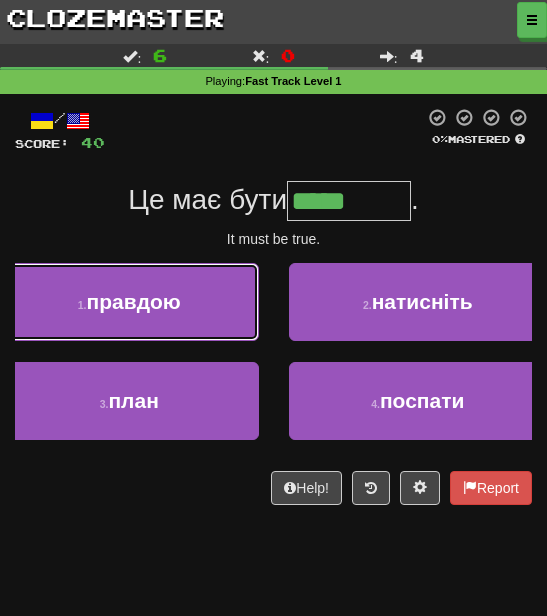 click on "1 .  правдою" at bounding box center [129, 302] 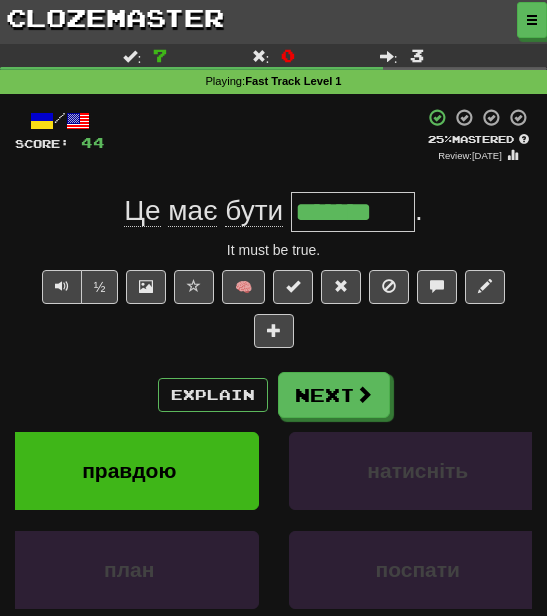 click on "½ 🧠" at bounding box center (273, 314) 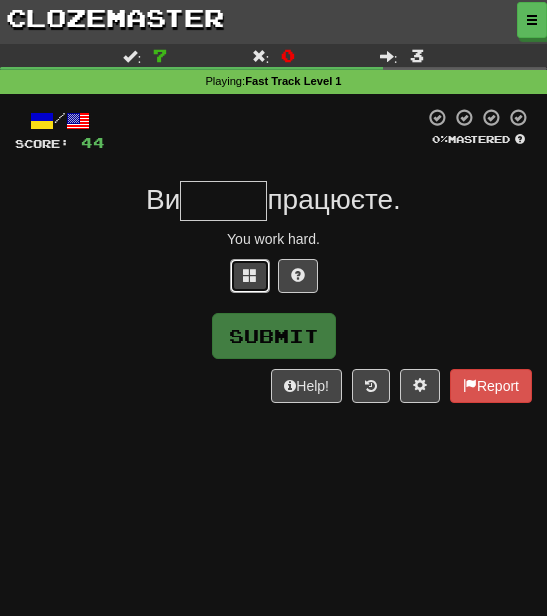 click at bounding box center [250, 276] 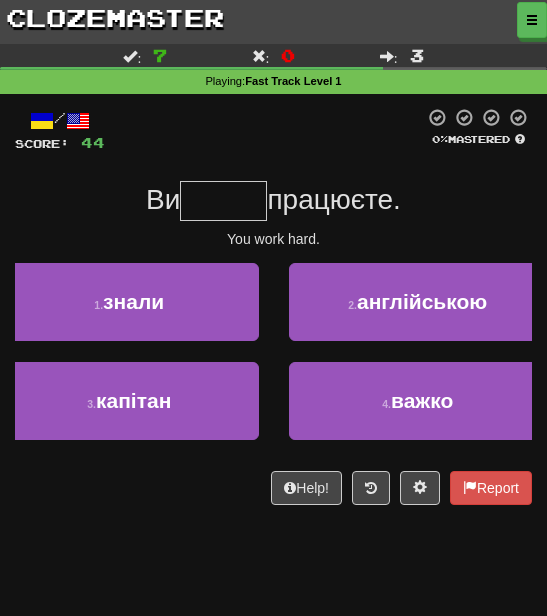 type on "*****" 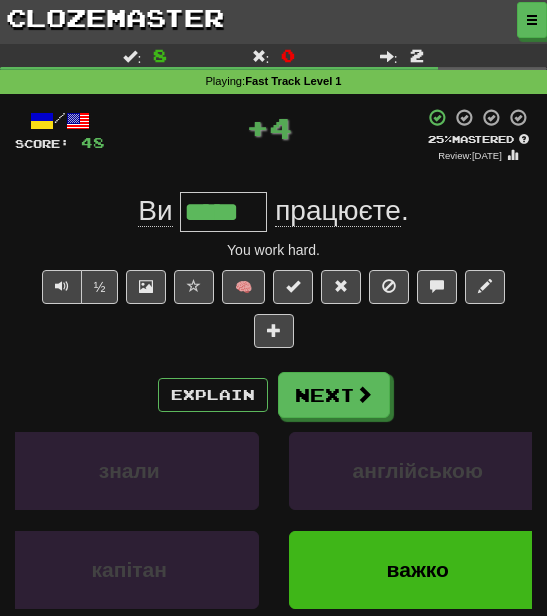 click on "Ви   *****   працюєте ." at bounding box center [273, 212] 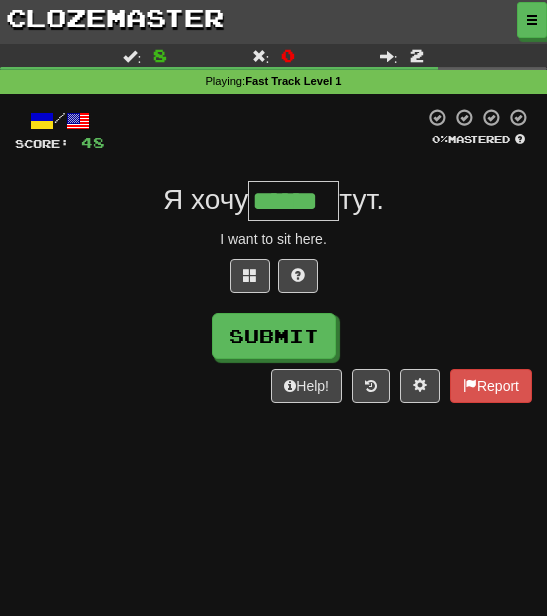 type on "******" 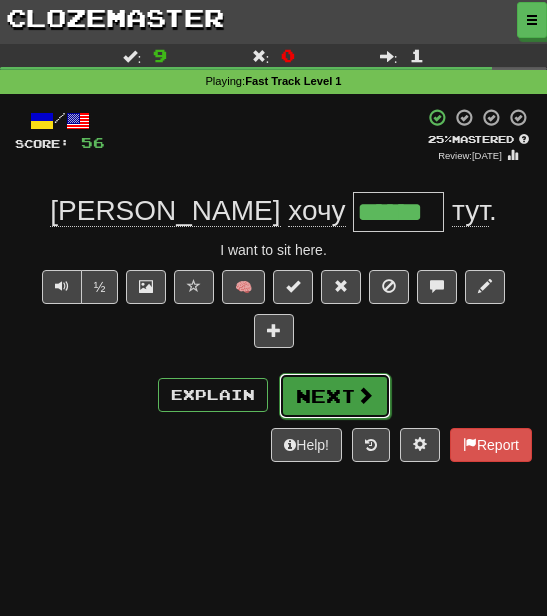 click on "Next" at bounding box center (335, 396) 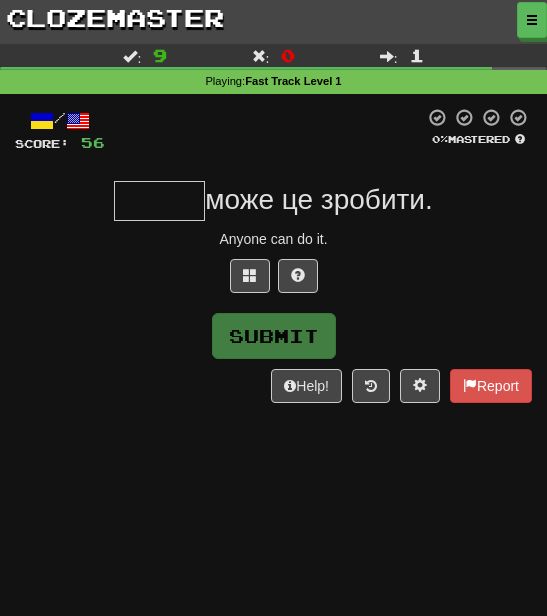 type on "*" 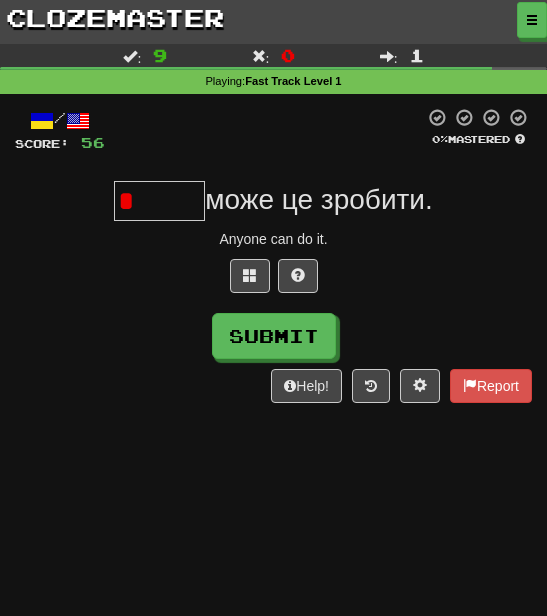 click at bounding box center [273, 281] 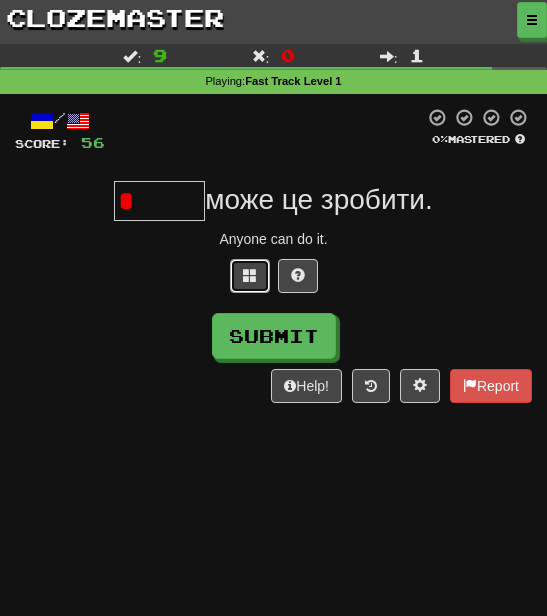 click at bounding box center (250, 276) 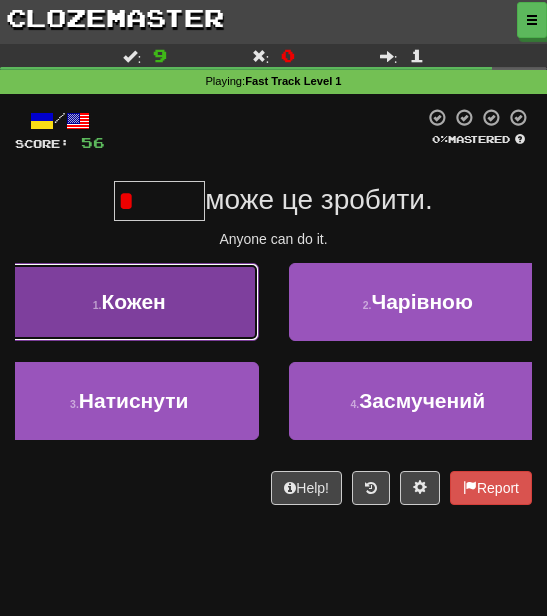 click on "1 .  Кожен" at bounding box center (129, 302) 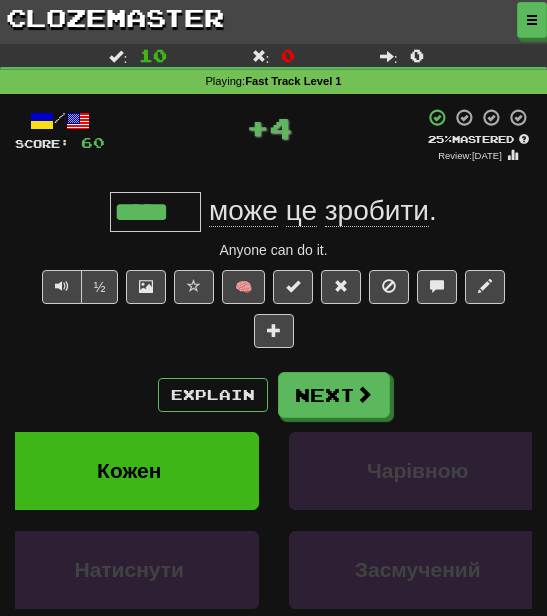 click on "Explain Next" at bounding box center (273, 395) 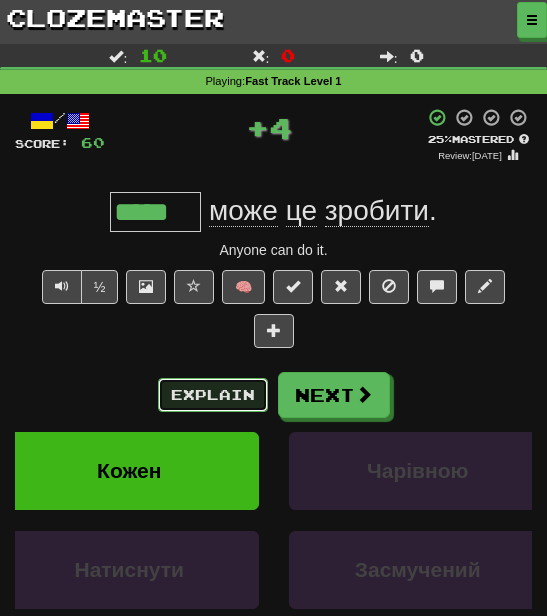 click on "Explain" at bounding box center [213, 395] 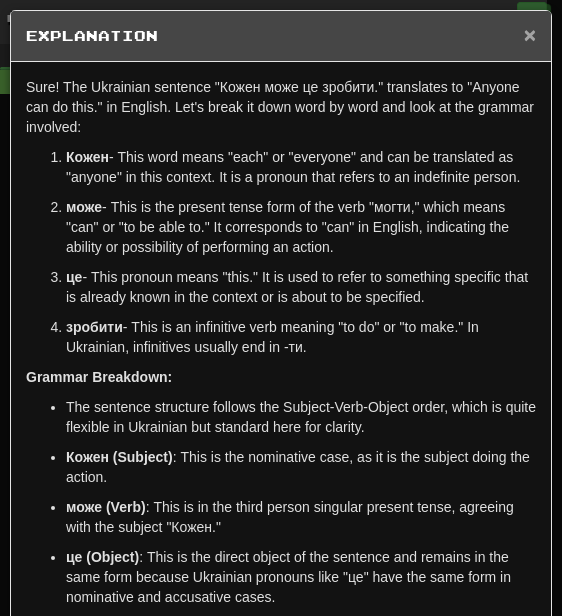 click on "×" at bounding box center (530, 34) 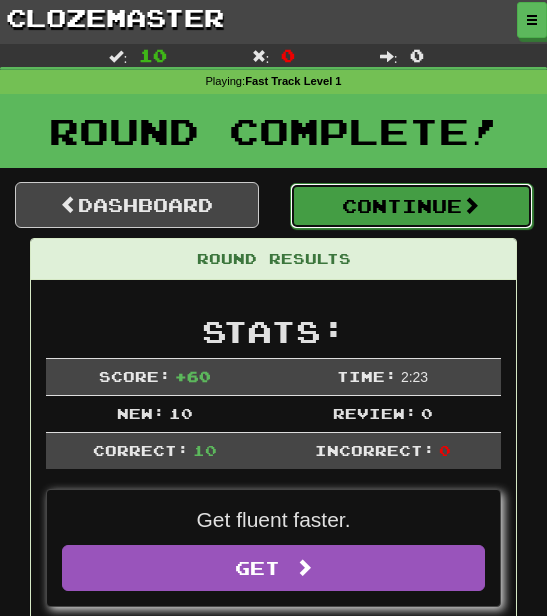 click on "Continue" at bounding box center [412, 206] 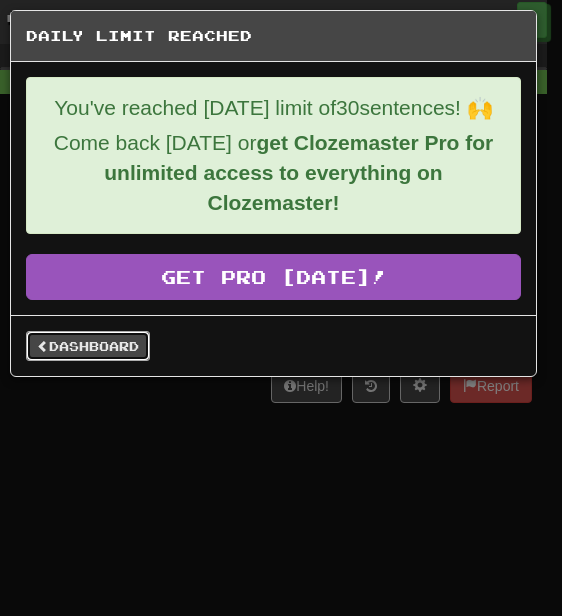 click on "Dashboard" at bounding box center [88, 346] 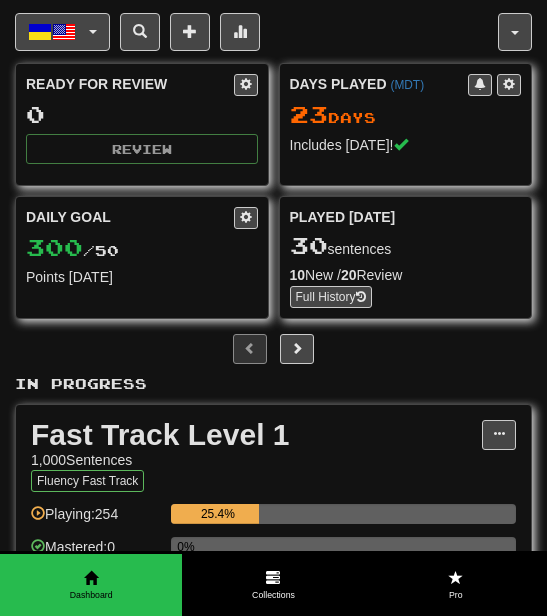scroll, scrollTop: 0, scrollLeft: 0, axis: both 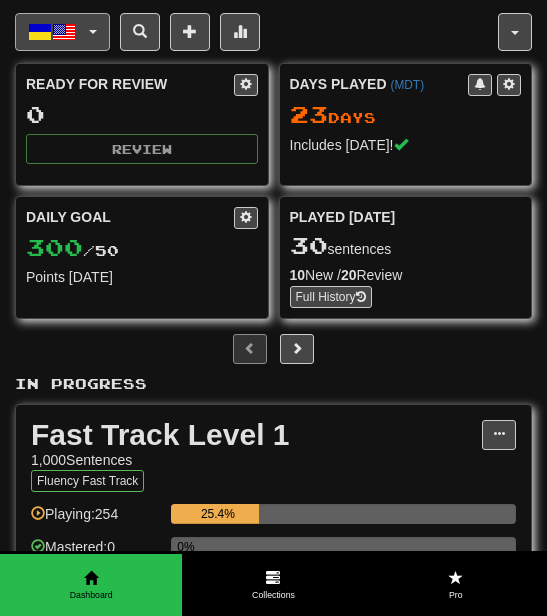 click at bounding box center (64, 32) 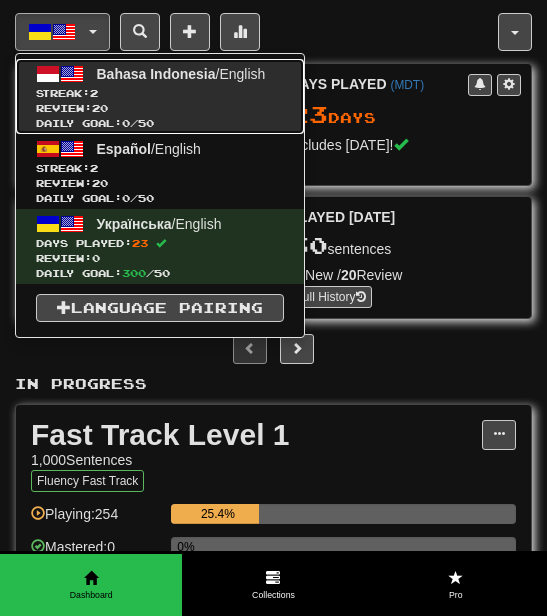 click on "Streak:  2" at bounding box center [160, 93] 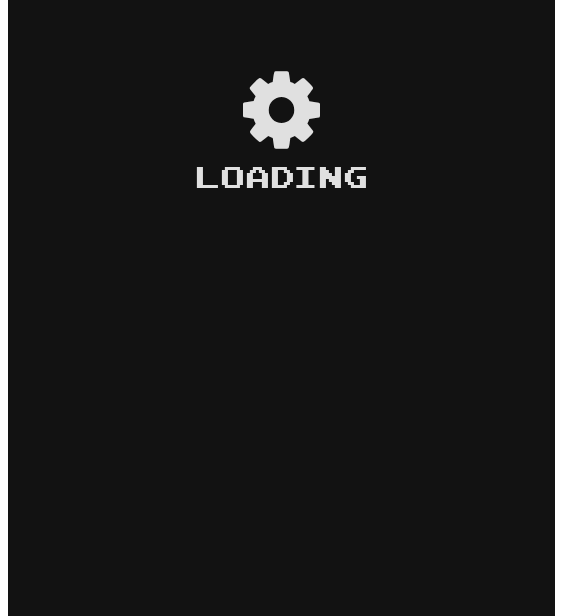 scroll, scrollTop: 0, scrollLeft: 0, axis: both 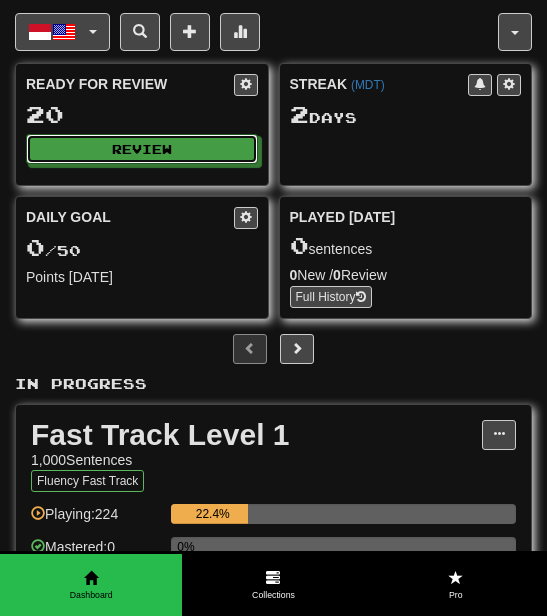 click on "Review" at bounding box center (142, 149) 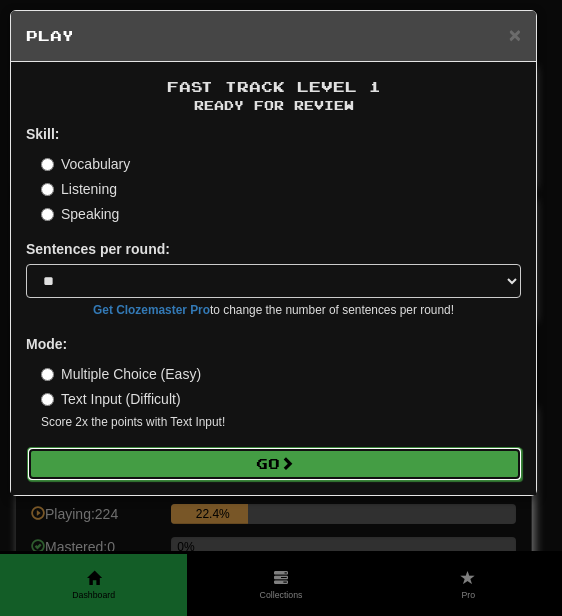 click on "Go" at bounding box center (274, 464) 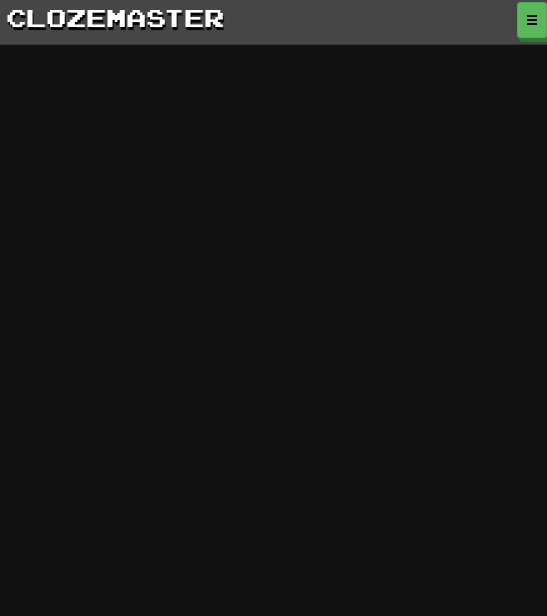 scroll, scrollTop: 0, scrollLeft: 0, axis: both 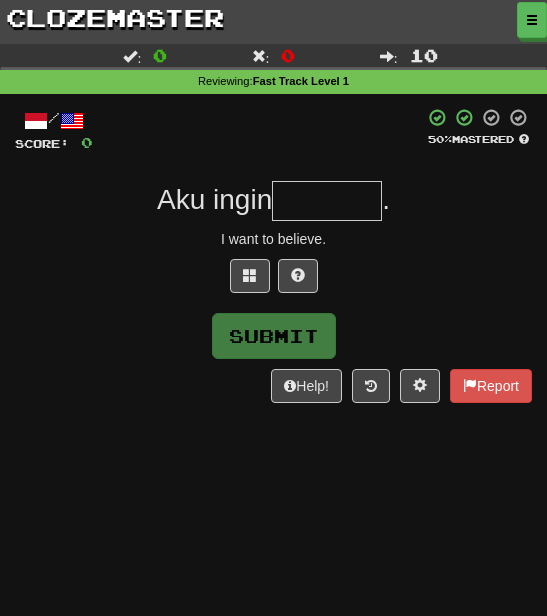 type on "*" 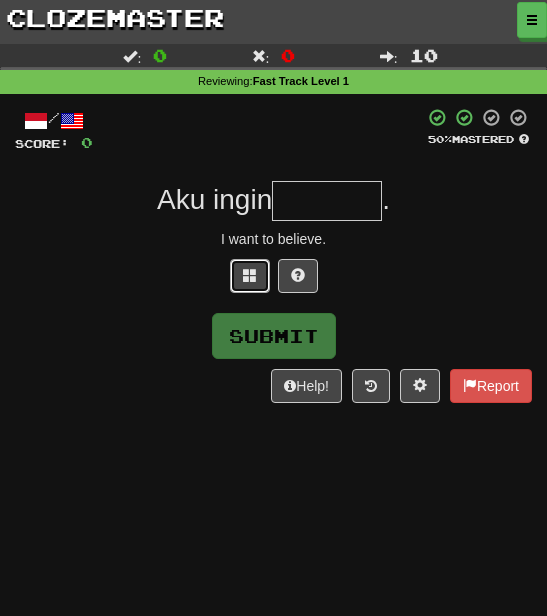 click at bounding box center [250, 276] 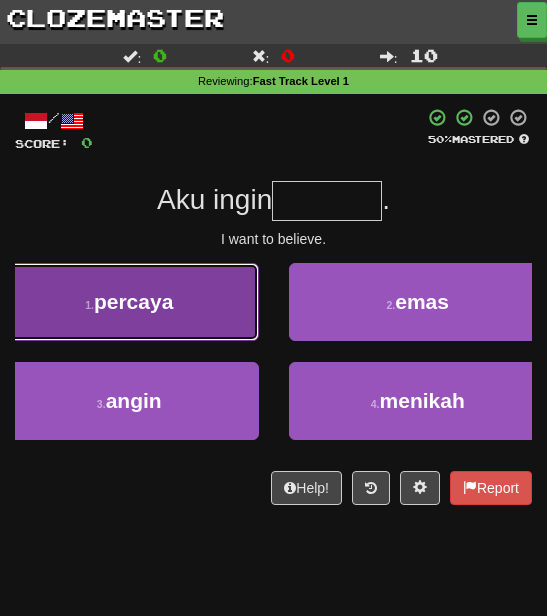 click on "1 .  percaya" at bounding box center [129, 302] 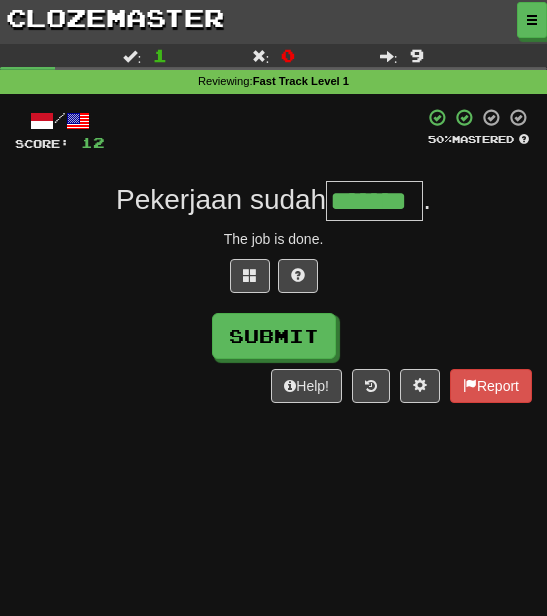 type on "*******" 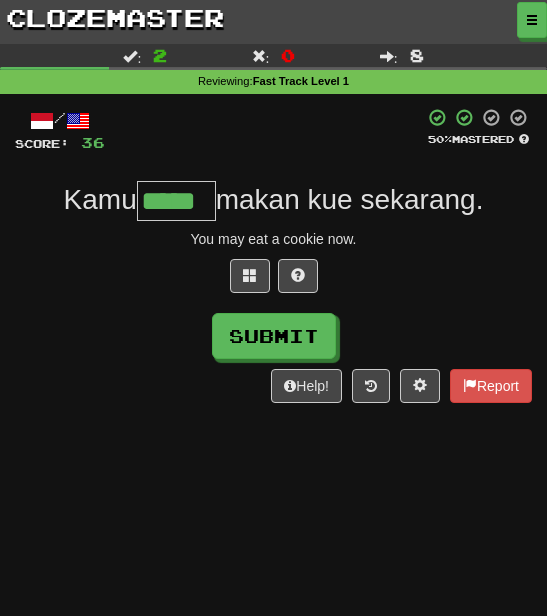 type on "*****" 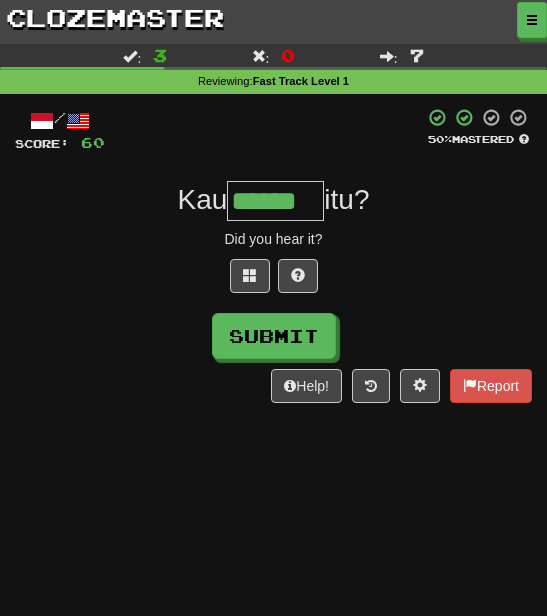 type on "******" 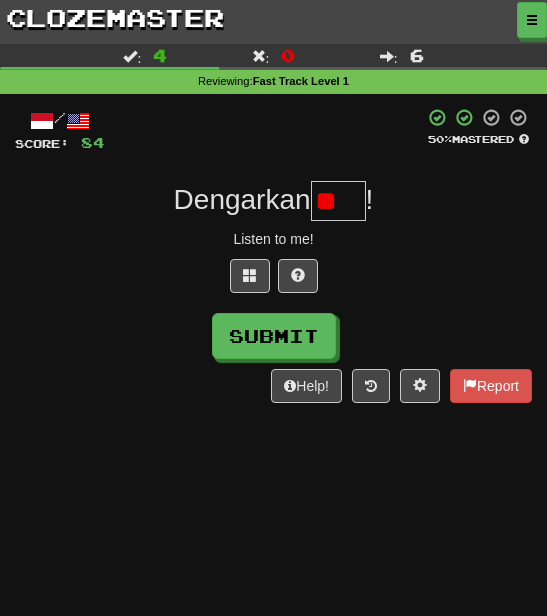 type on "*" 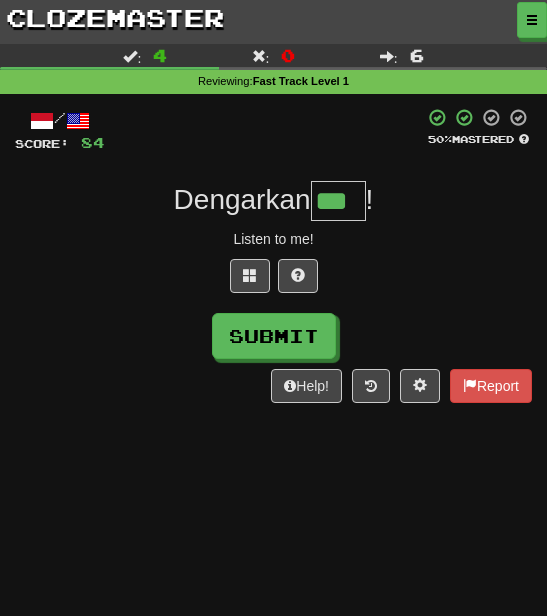 type on "***" 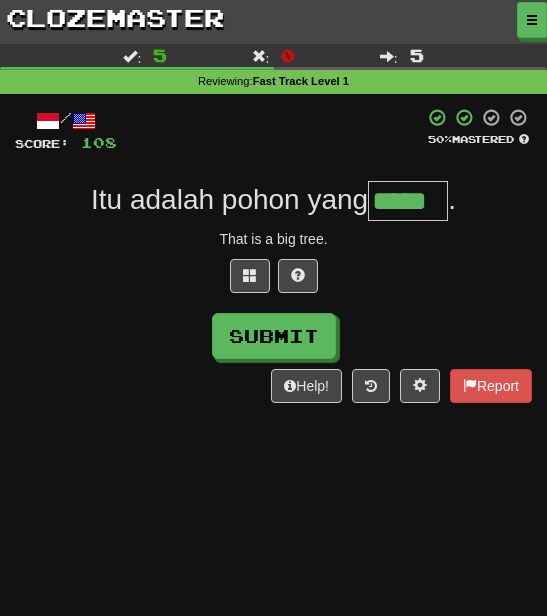 type on "*****" 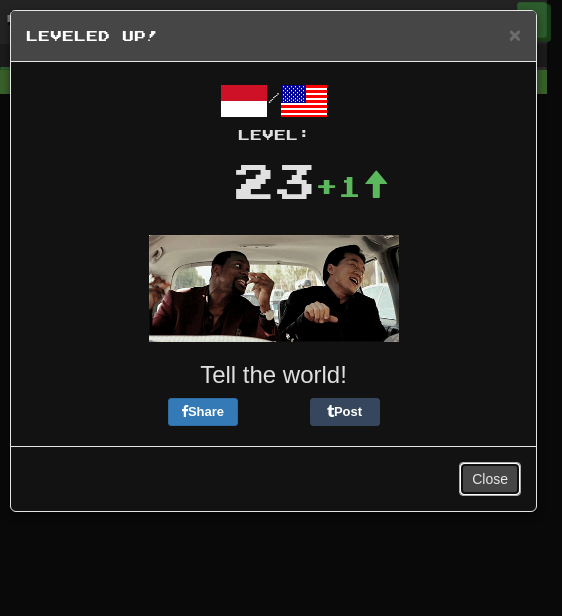 click on "Close" at bounding box center [490, 479] 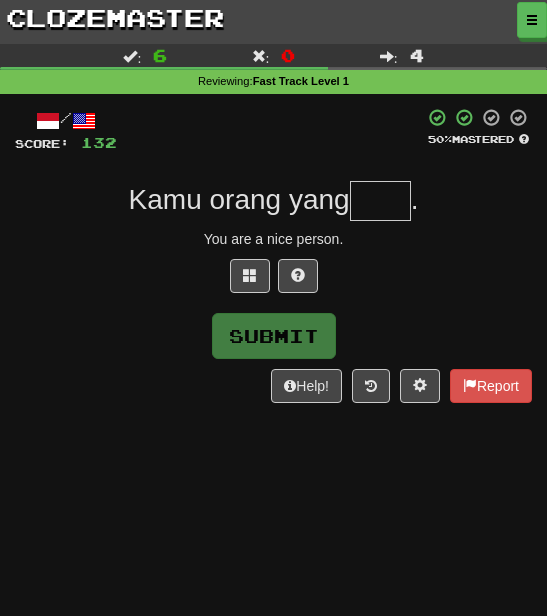 click at bounding box center [380, 201] 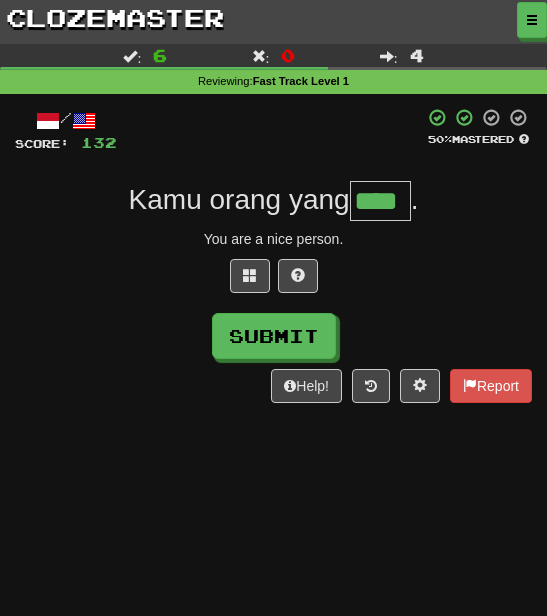 type on "****" 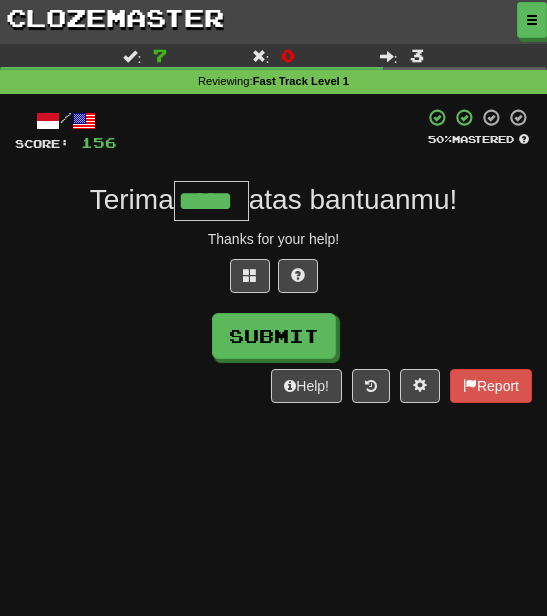 type on "*****" 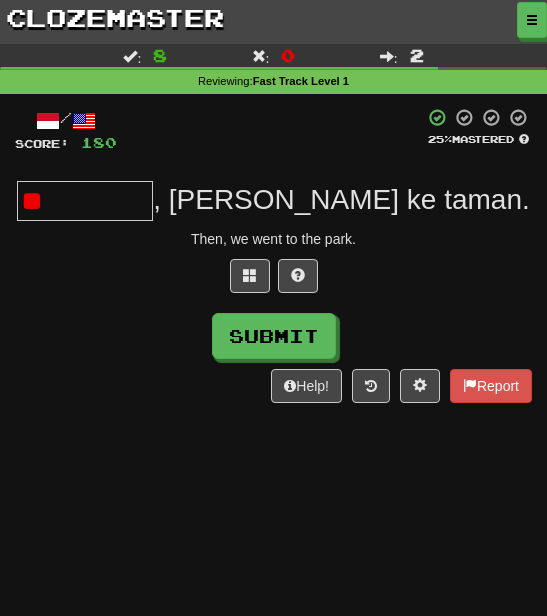 type on "*" 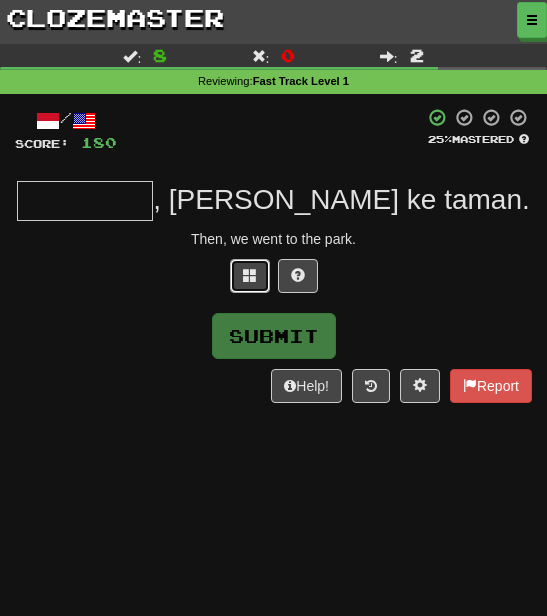 click at bounding box center (250, 276) 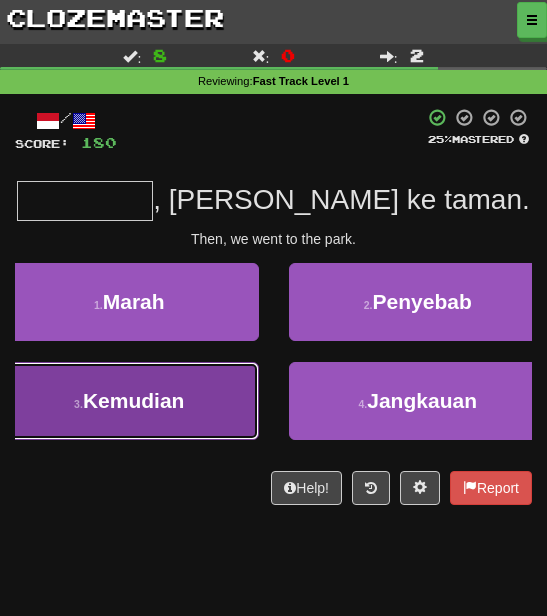 click on "3 .  Kemudian" at bounding box center [129, 401] 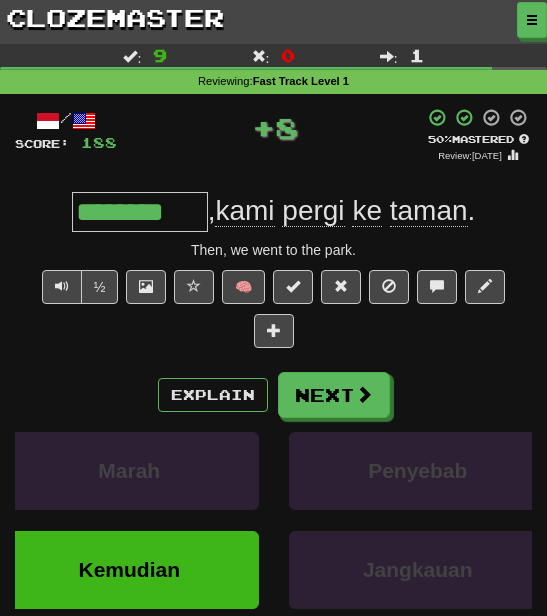 click on "Explain Next" at bounding box center (273, 395) 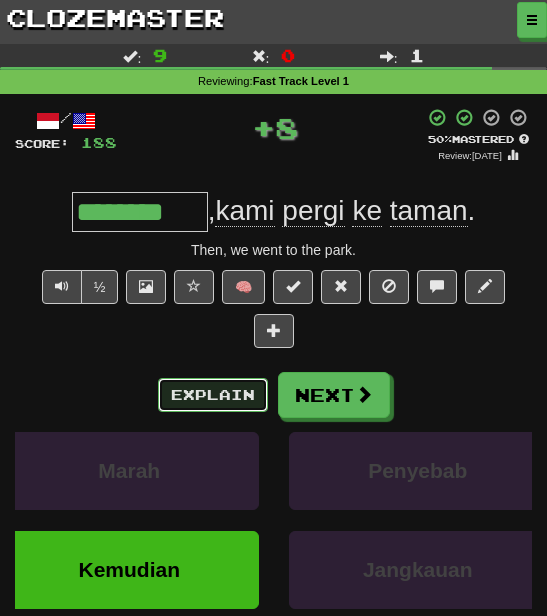 click on "Explain" at bounding box center (213, 395) 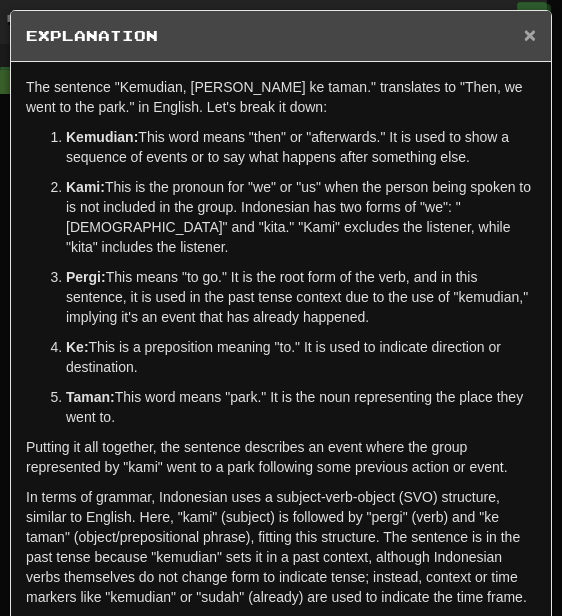 click on "×" at bounding box center (530, 34) 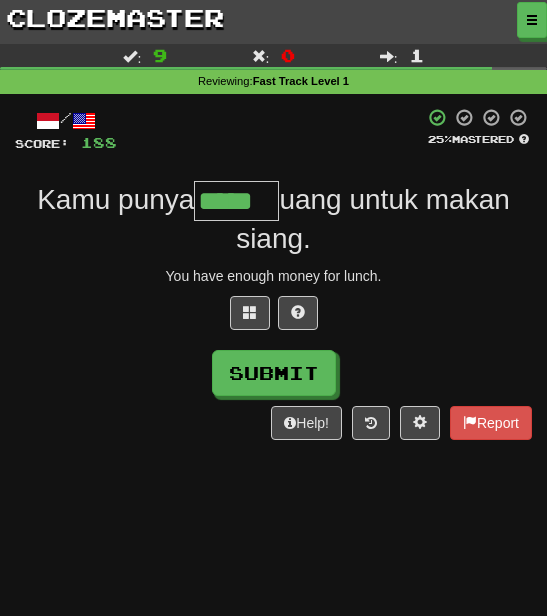 type on "*****" 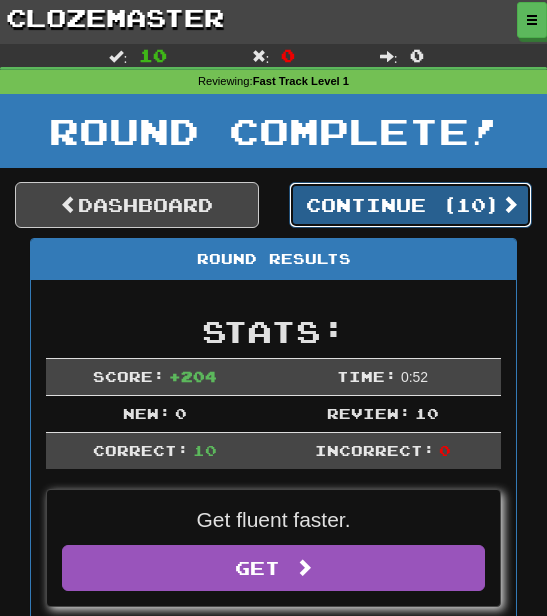click on "Continue ( 10 )" at bounding box center (411, 205) 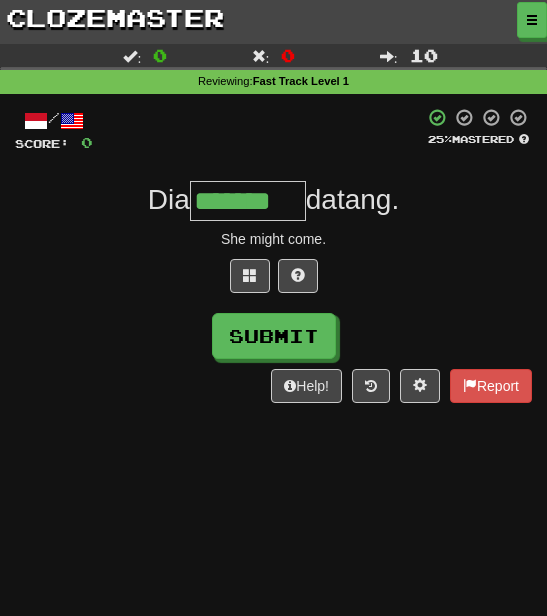type on "*******" 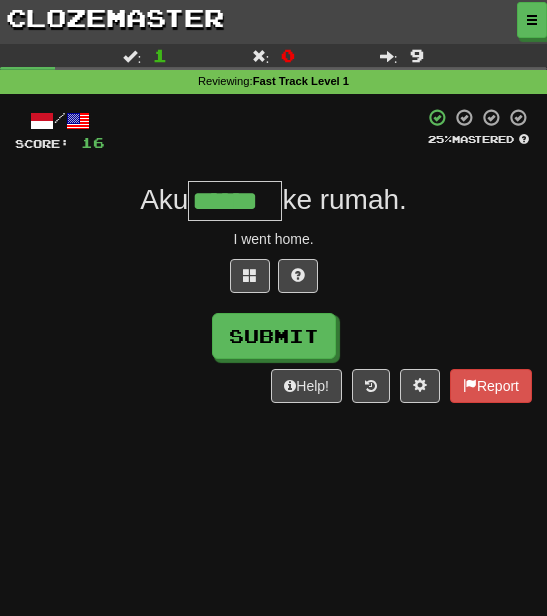 type on "******" 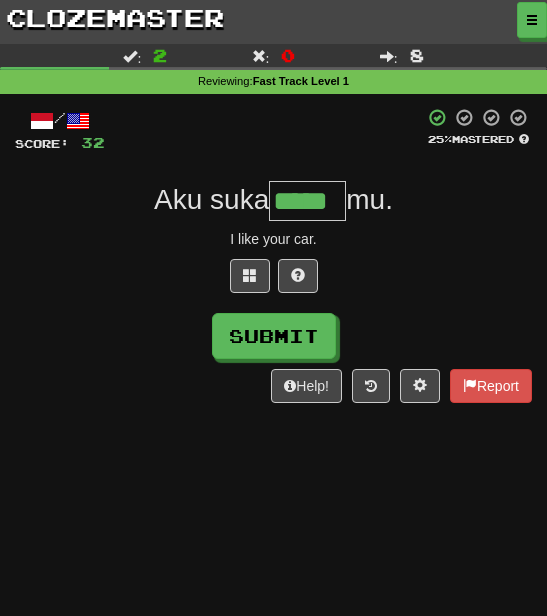 type on "*****" 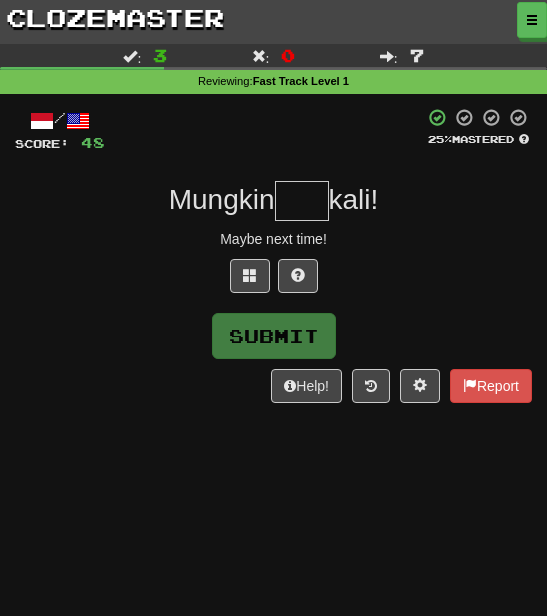 click at bounding box center (302, 201) 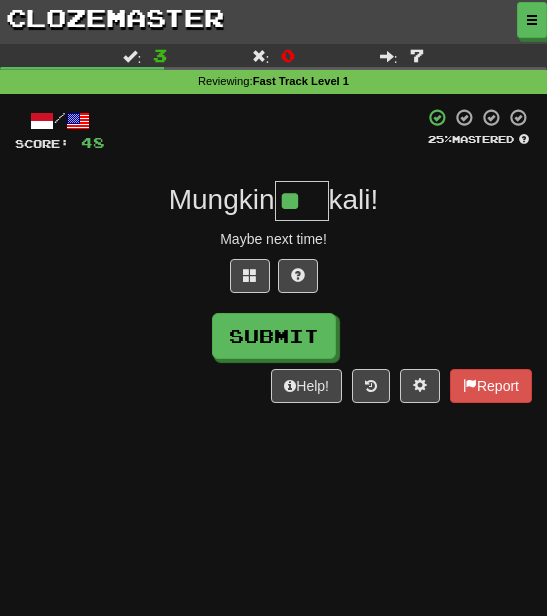 click at bounding box center [273, 281] 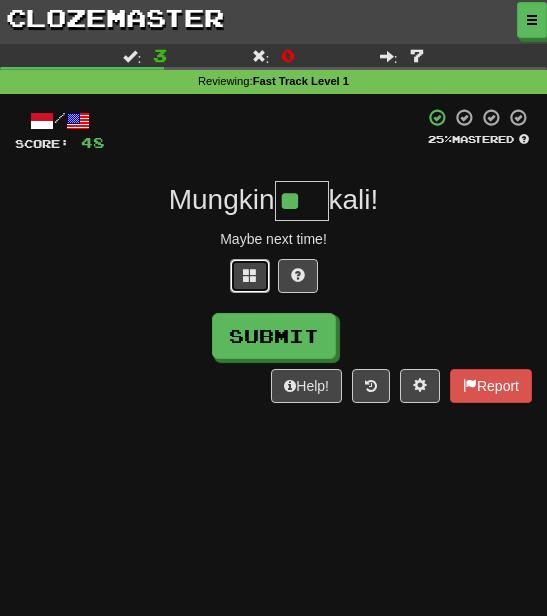 click at bounding box center [250, 276] 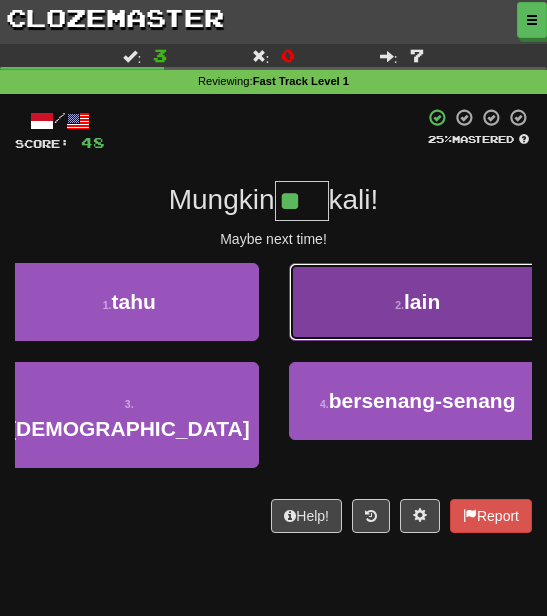 click on "2 .  lain" at bounding box center (418, 302) 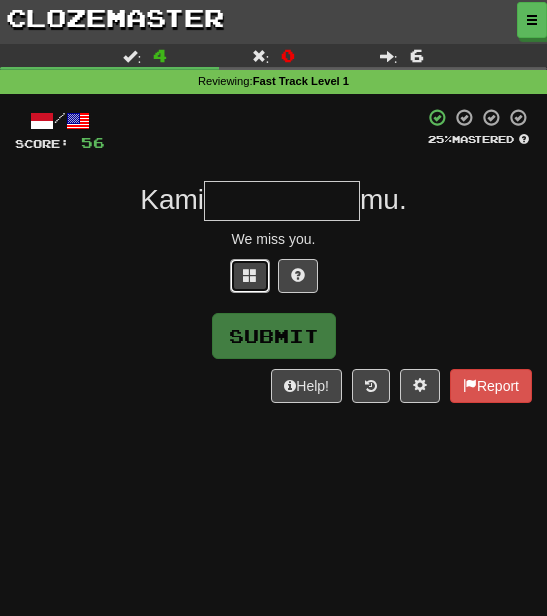 click at bounding box center [250, 276] 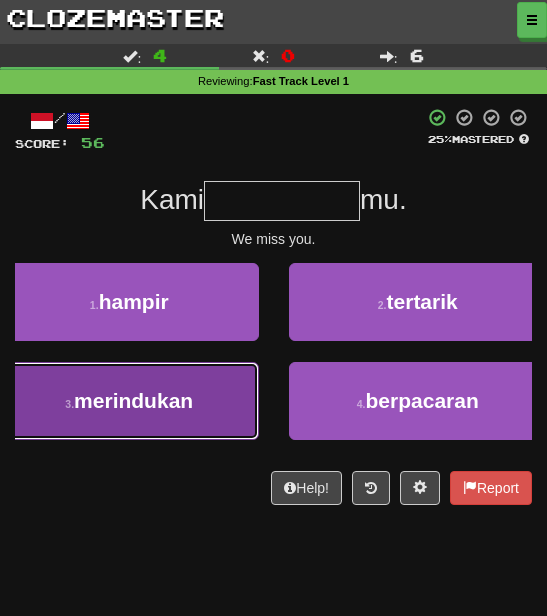 click on "3 .  merindukan" at bounding box center [129, 401] 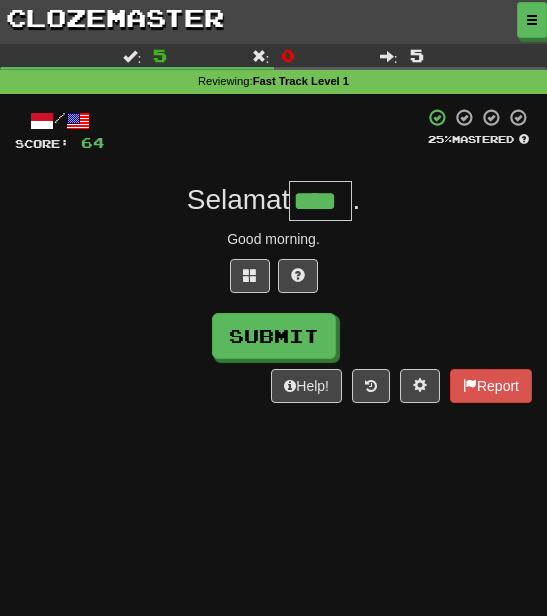 type on "****" 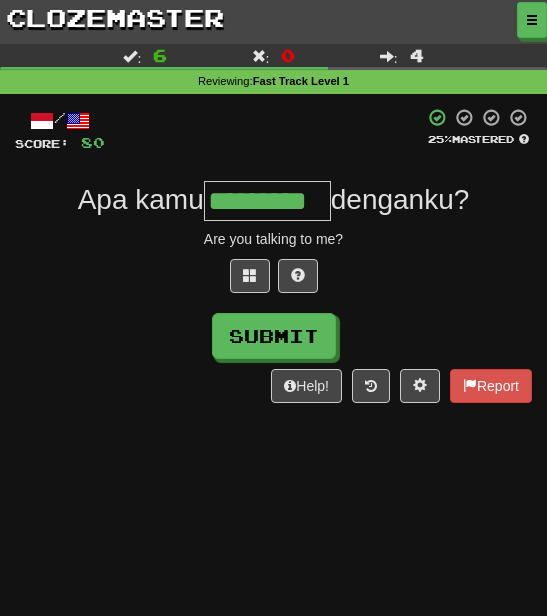 type on "*********" 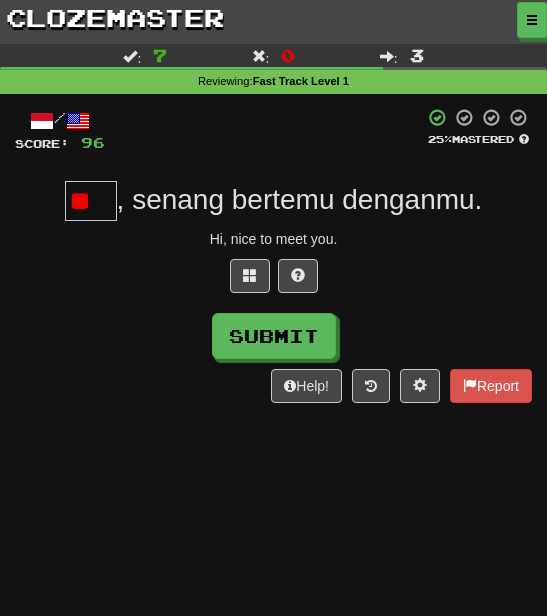 scroll, scrollTop: 0, scrollLeft: 0, axis: both 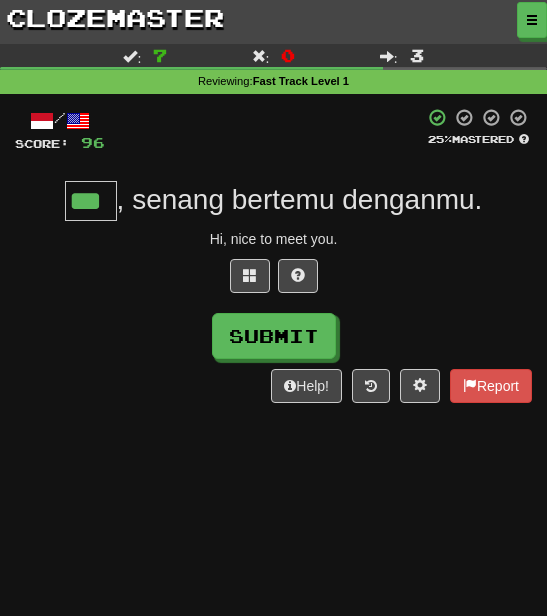 type on "***" 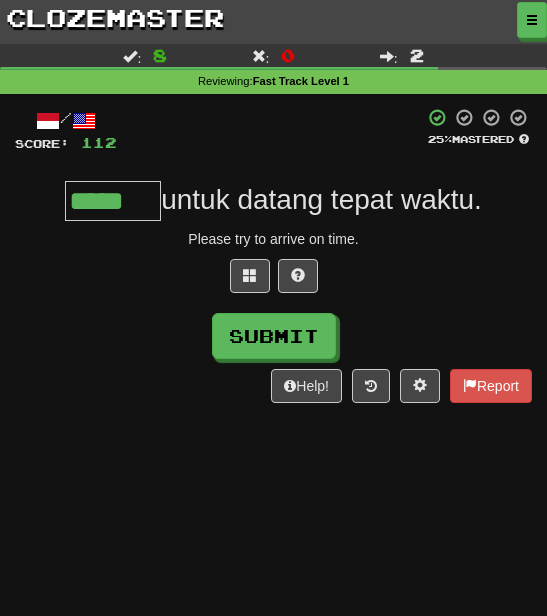 type on "*****" 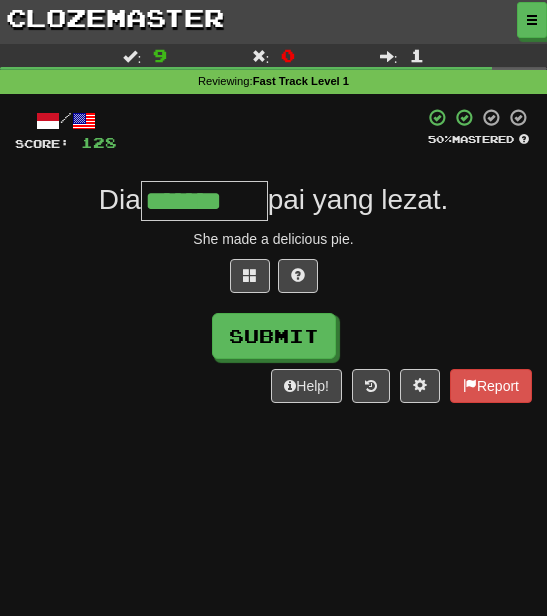 type on "*******" 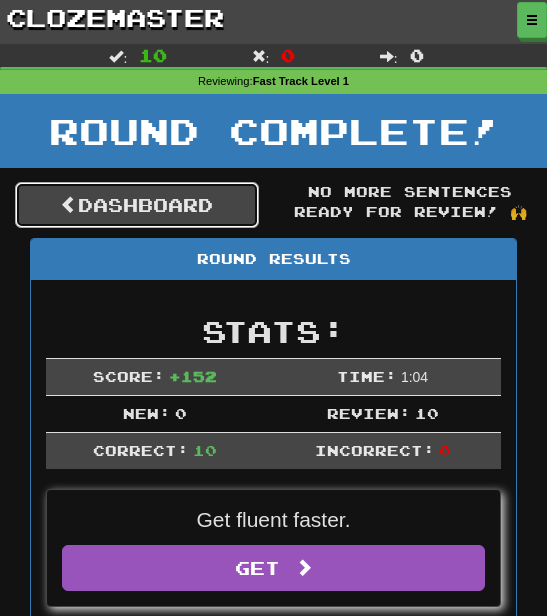 click on "Dashboard" at bounding box center (137, 205) 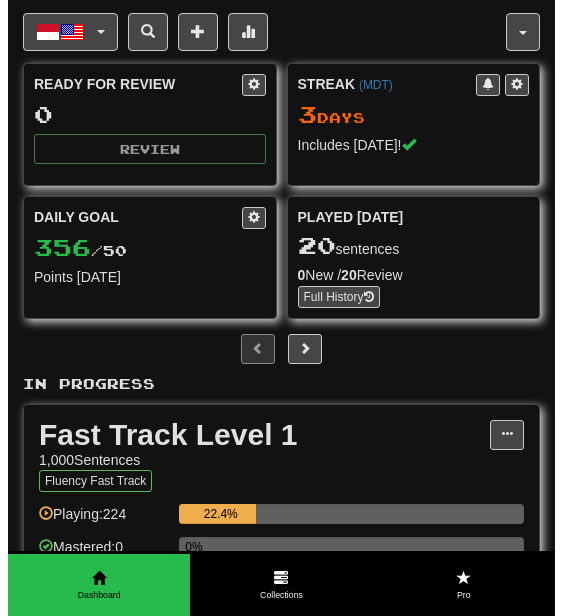 scroll, scrollTop: 371, scrollLeft: 0, axis: vertical 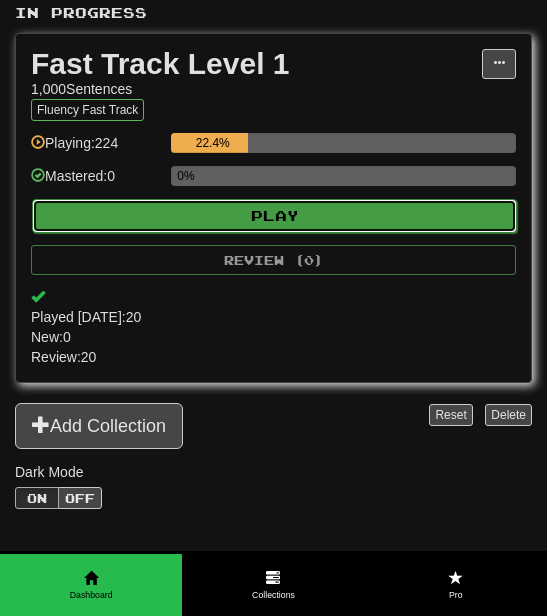 click on "Play" at bounding box center [274, 216] 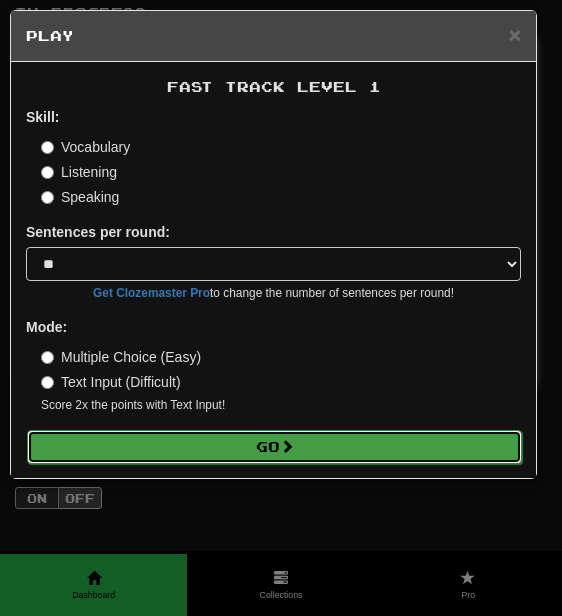 click on "Go" at bounding box center (274, 447) 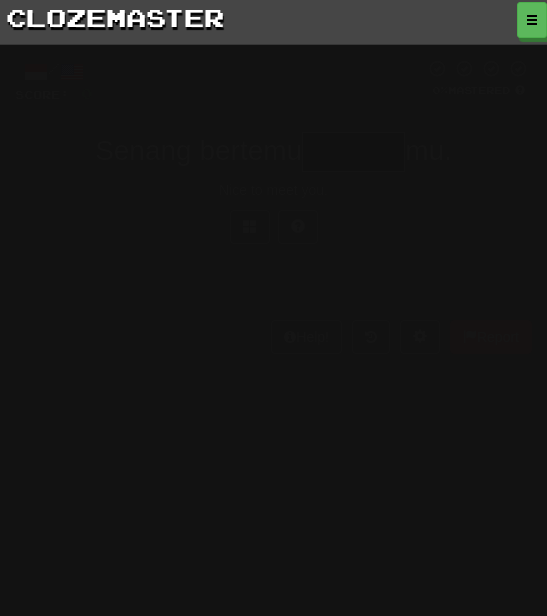 scroll, scrollTop: 0, scrollLeft: 0, axis: both 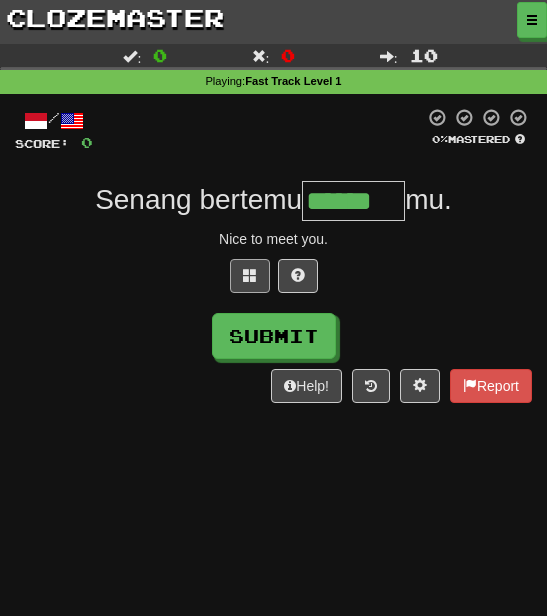 type on "******" 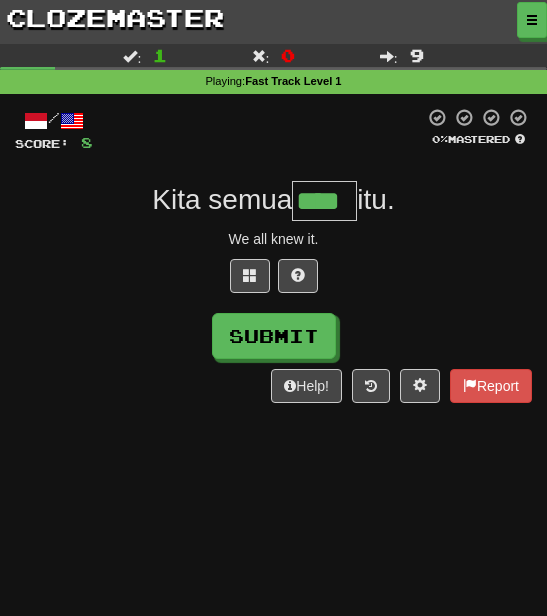type on "****" 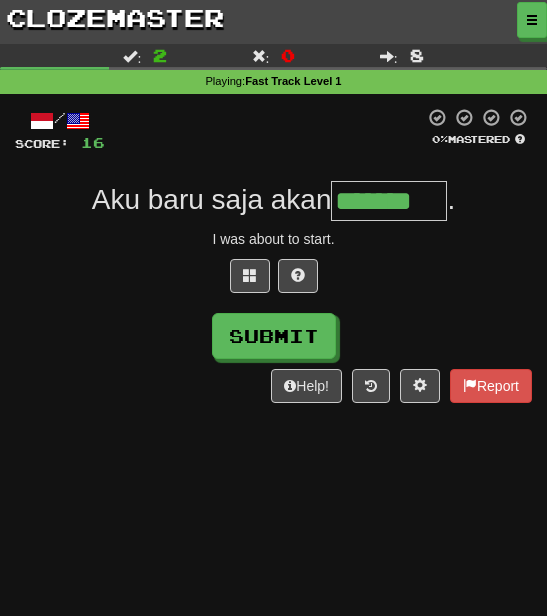 type on "*******" 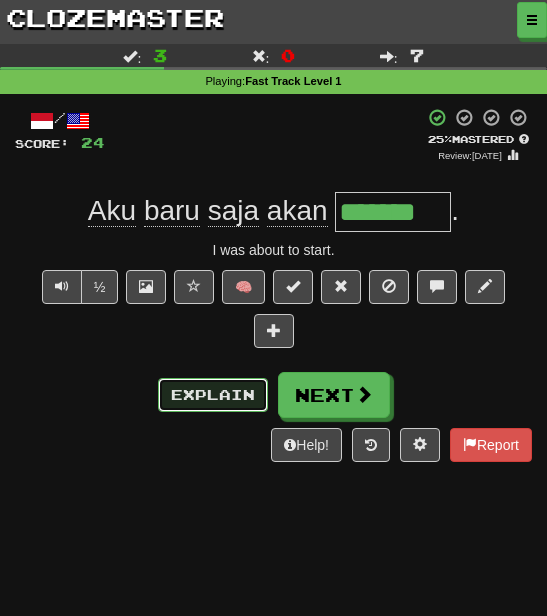 click on "Explain" at bounding box center (213, 395) 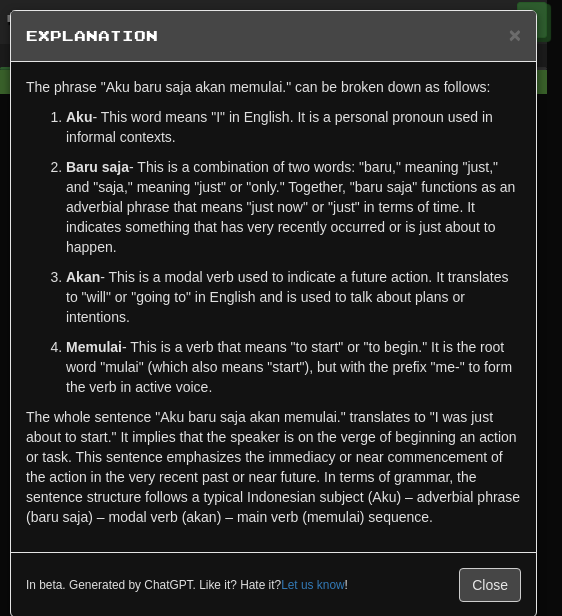 click on "× Explanation" at bounding box center (273, 36) 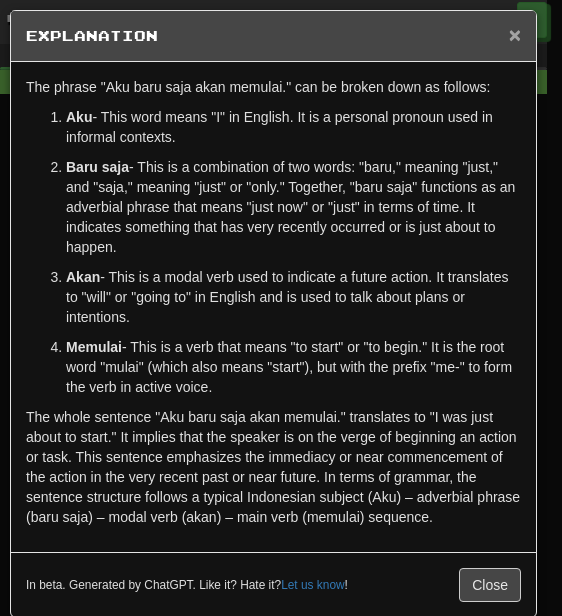 click on "×" at bounding box center (515, 34) 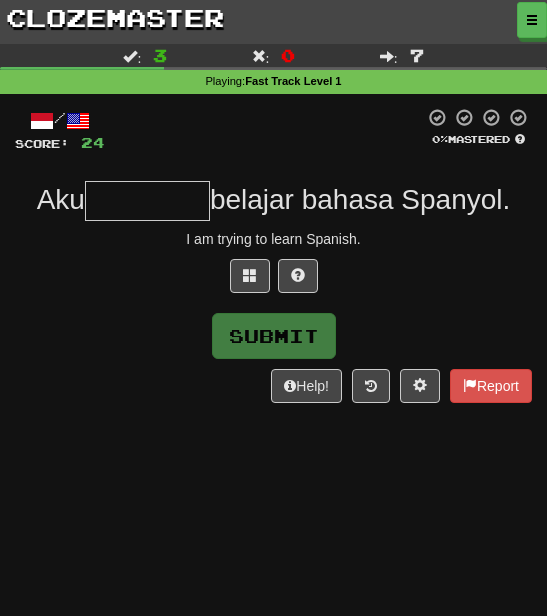click at bounding box center [273, 281] 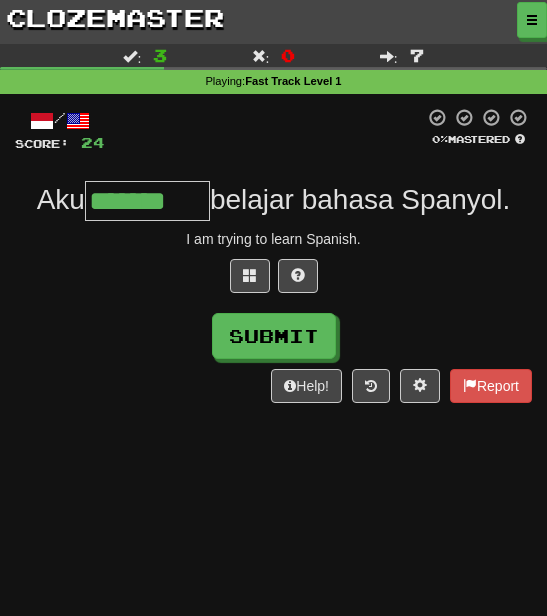 type on "*******" 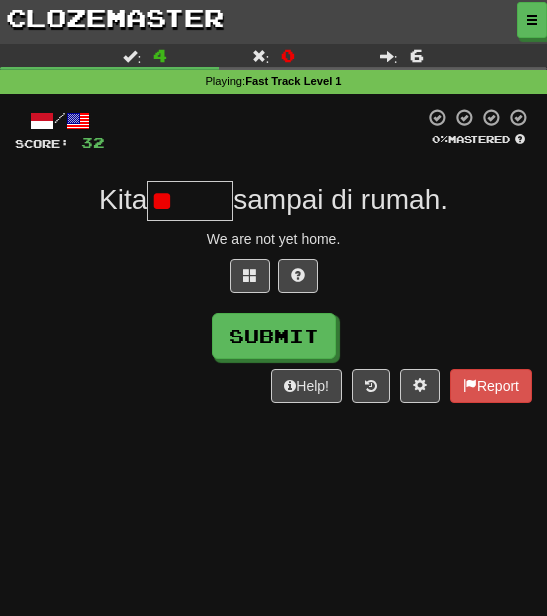 type on "*" 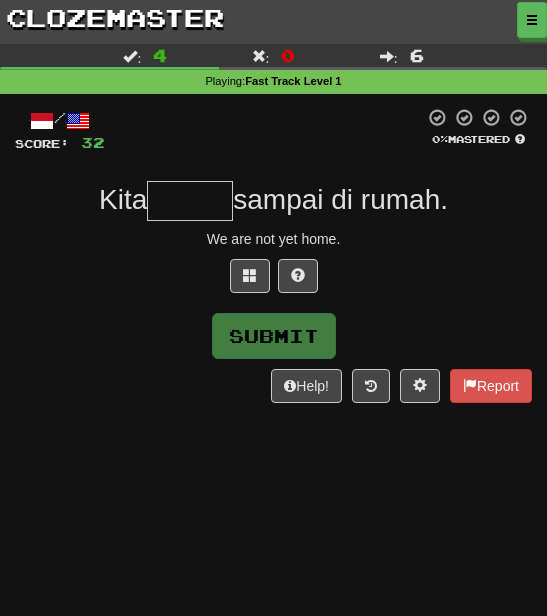 type on "*" 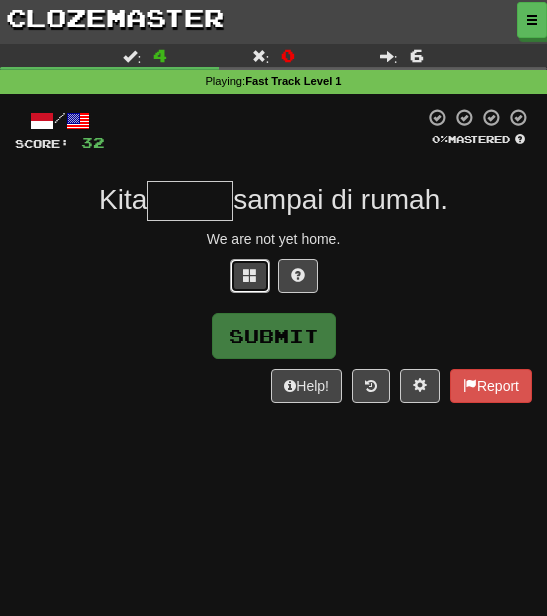 click at bounding box center [250, 276] 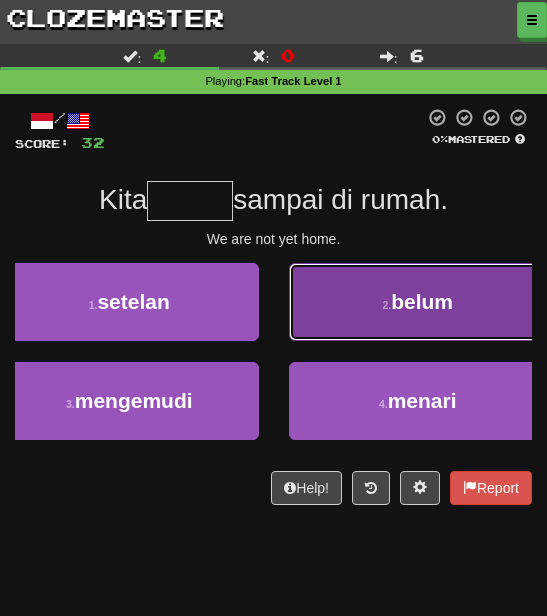 click on "2 .  belum" at bounding box center [418, 302] 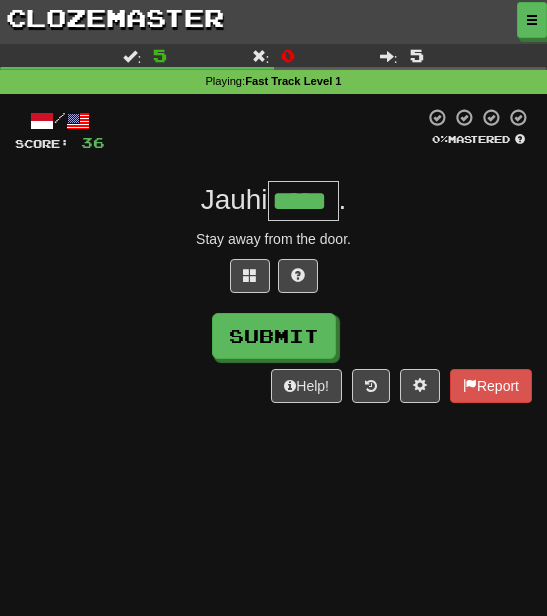 type on "*****" 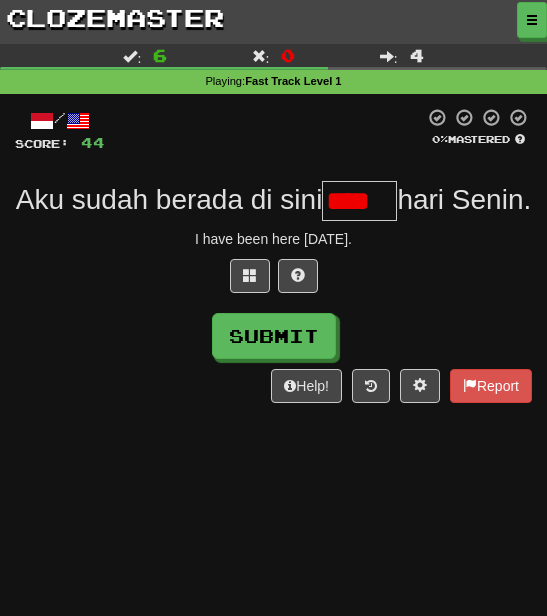 scroll, scrollTop: 0, scrollLeft: 0, axis: both 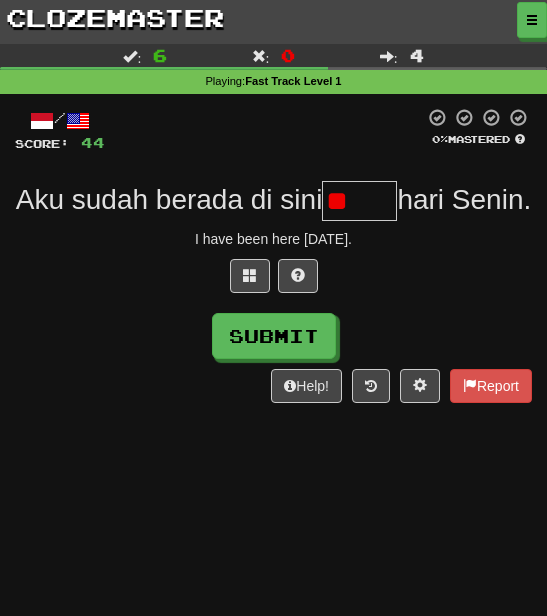 type on "*" 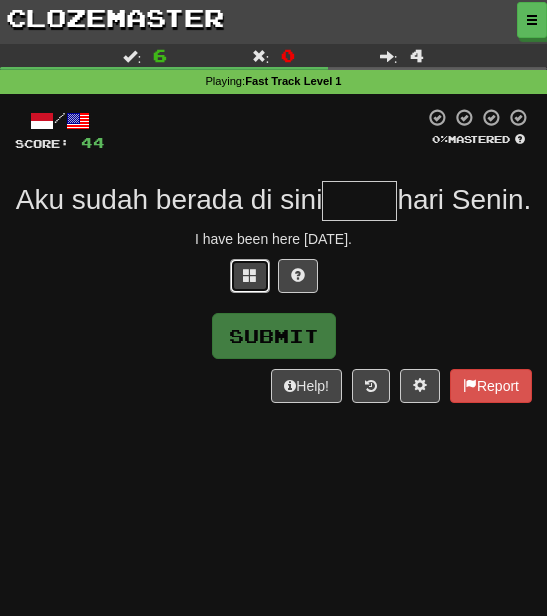 click at bounding box center [250, 275] 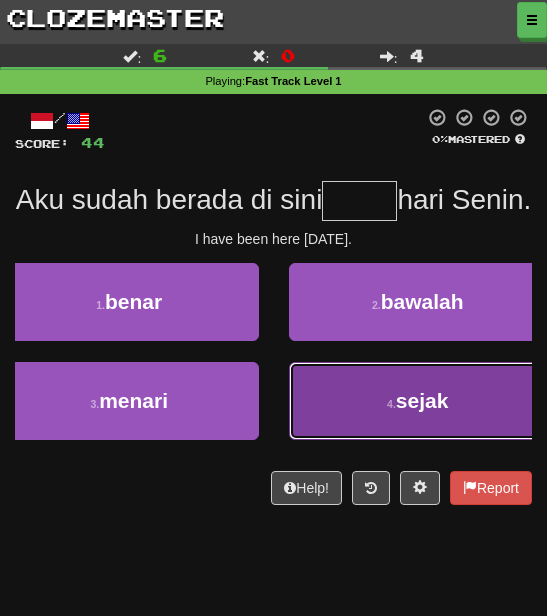 click on "4 .  sejak" at bounding box center (418, 401) 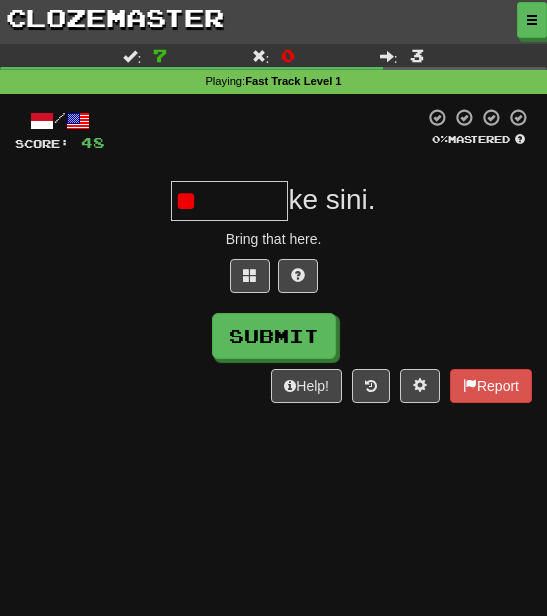 type on "*" 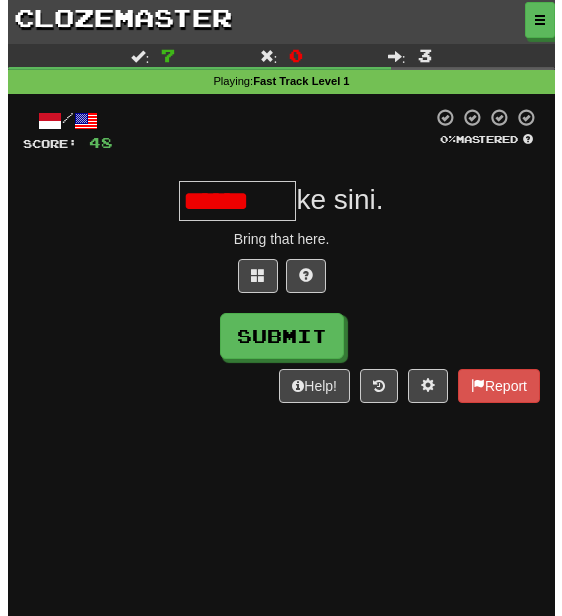 scroll, scrollTop: 0, scrollLeft: 0, axis: both 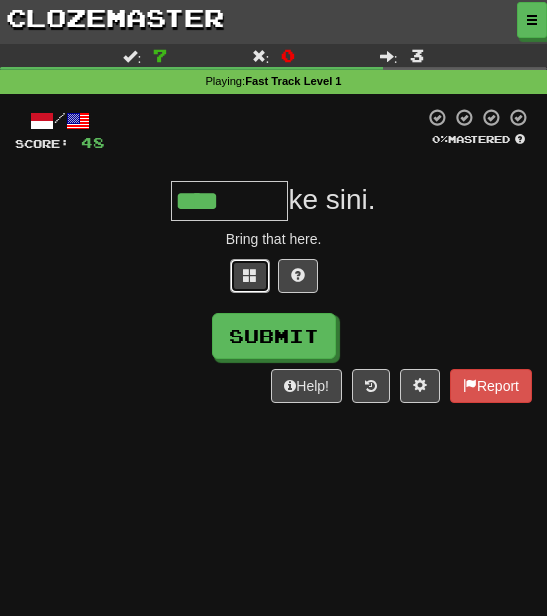 click at bounding box center [250, 276] 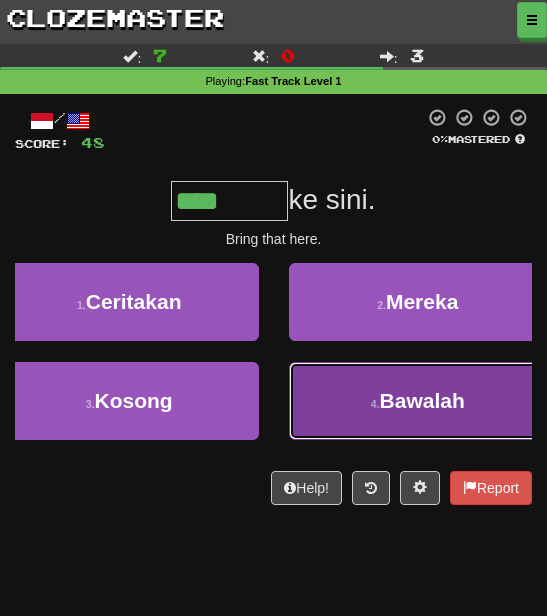 click on "4 .  [GEOGRAPHIC_DATA]" at bounding box center [418, 401] 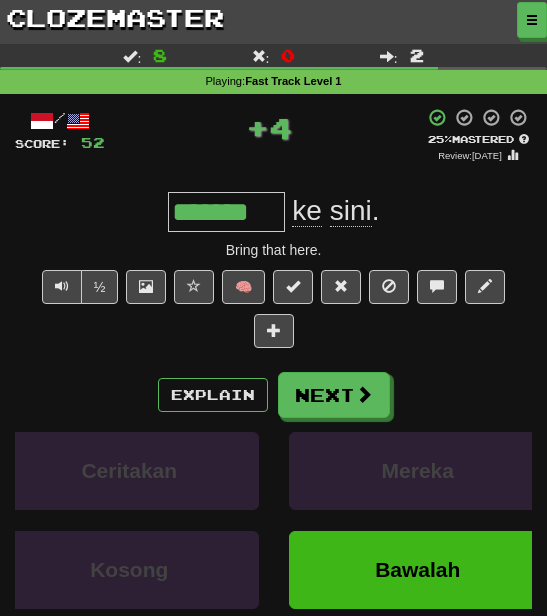 click on "Explain Next" at bounding box center (273, 395) 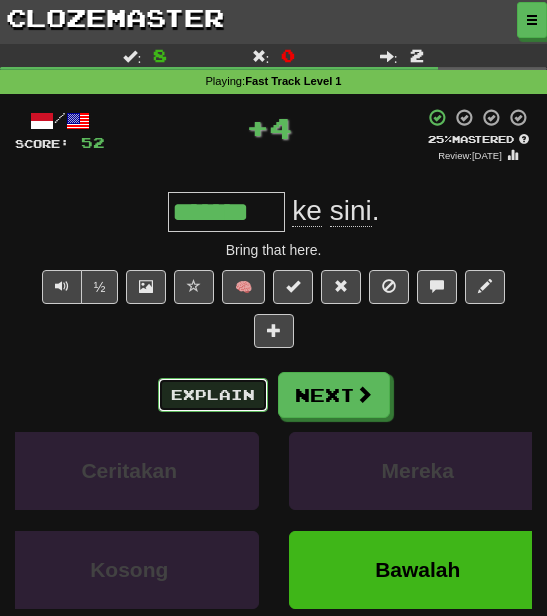 click on "Explain" at bounding box center (213, 395) 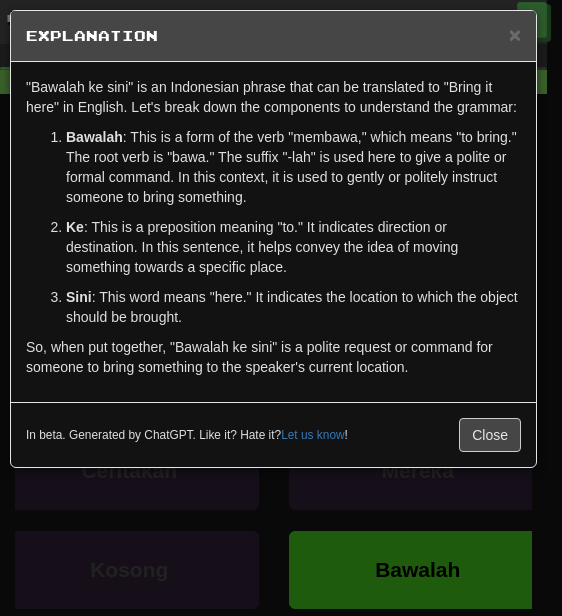 click on "In beta. Generated by ChatGPT. Like it? Hate it?  Let us know ! Close" at bounding box center [273, 435] 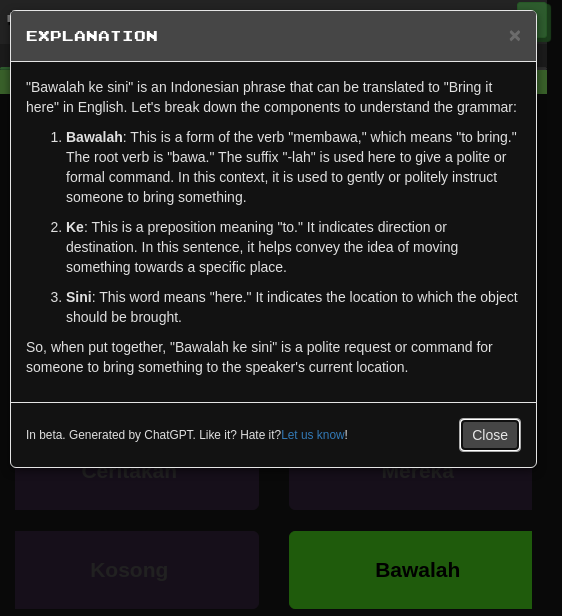 click on "Close" at bounding box center [490, 435] 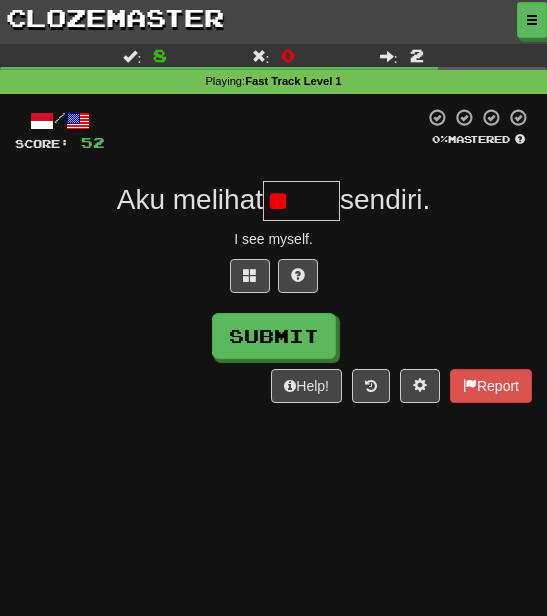 type on "*" 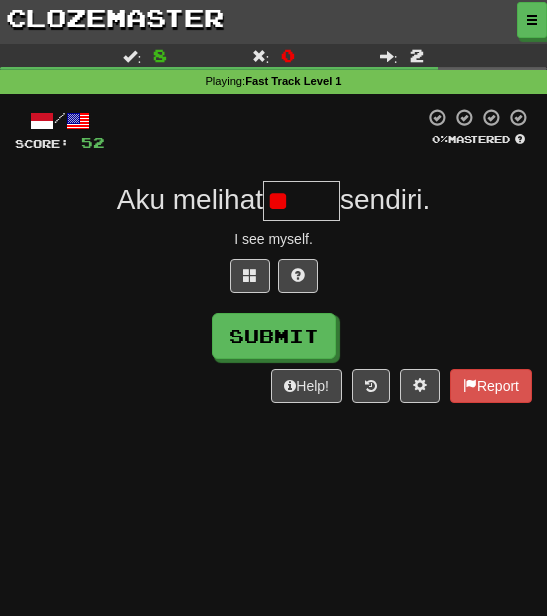 type on "*" 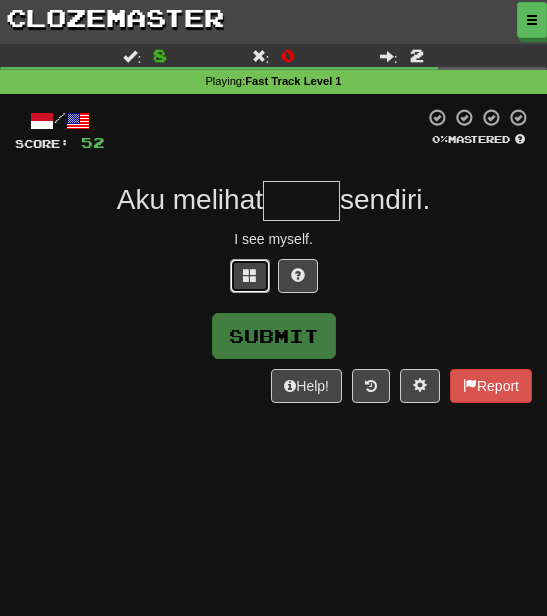 click at bounding box center (250, 276) 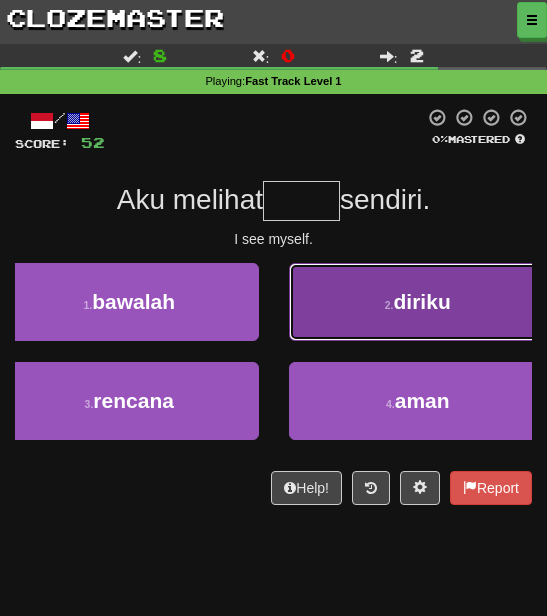 click on "2 .  diriku" at bounding box center (418, 302) 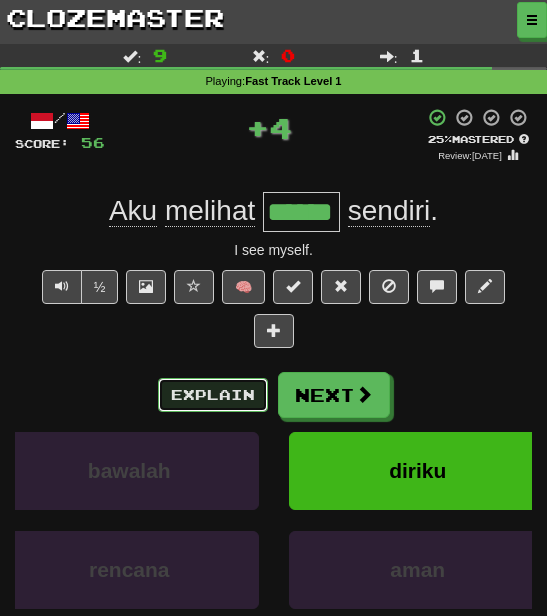 click on "Explain" at bounding box center [213, 395] 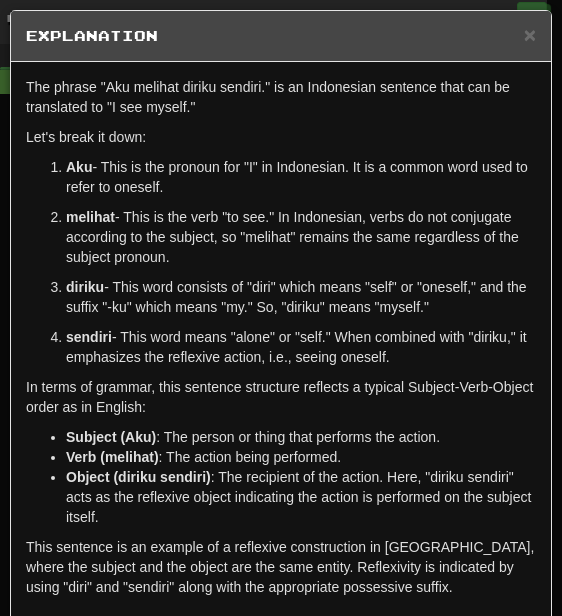 scroll, scrollTop: 82, scrollLeft: 0, axis: vertical 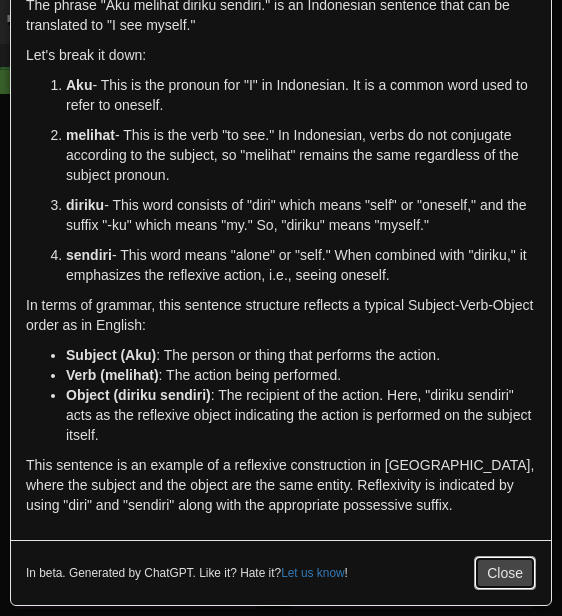 click on "Close" at bounding box center (505, 573) 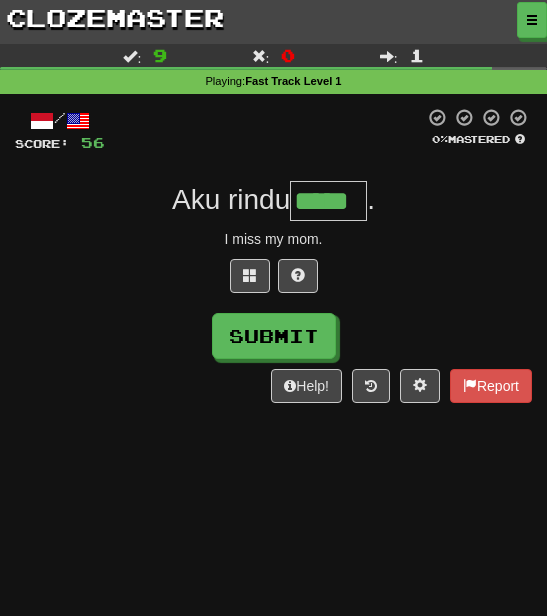 type on "*****" 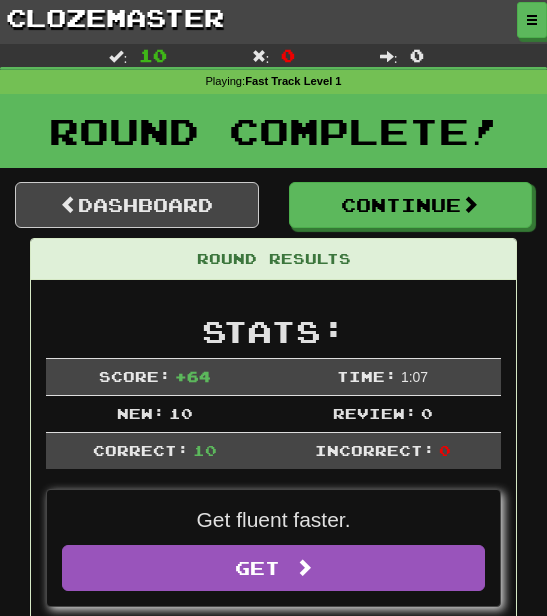 click on "Round Results" at bounding box center [273, 259] 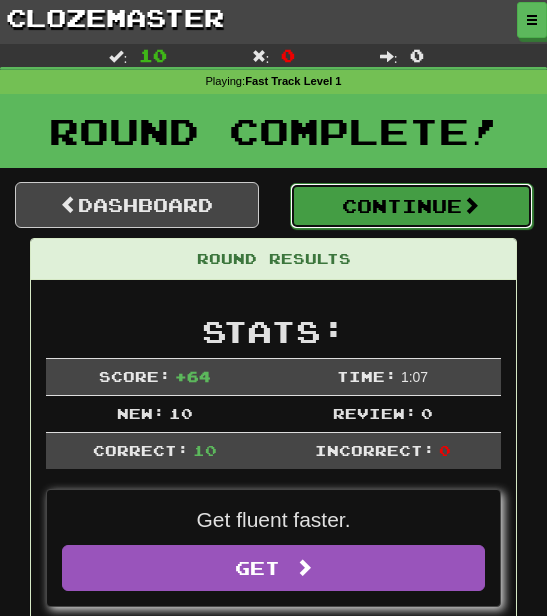 click on "Continue" at bounding box center [412, 206] 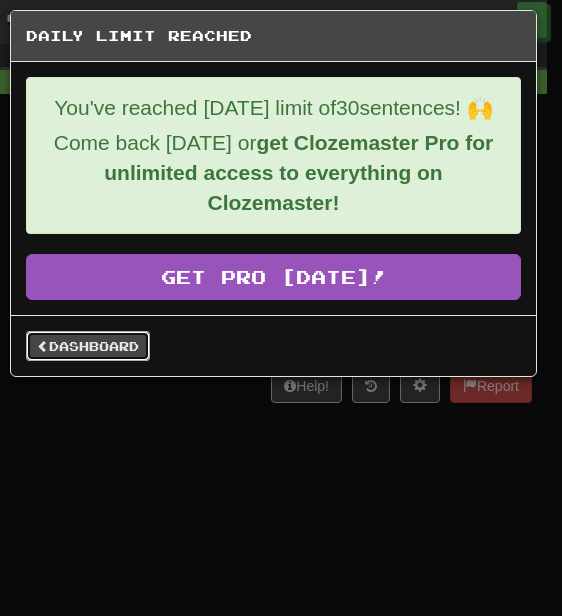 click on "Dashboard" at bounding box center [88, 346] 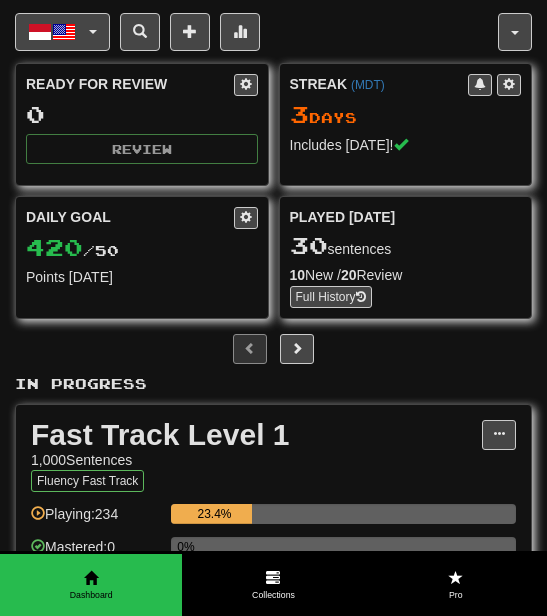 scroll, scrollTop: 0, scrollLeft: 0, axis: both 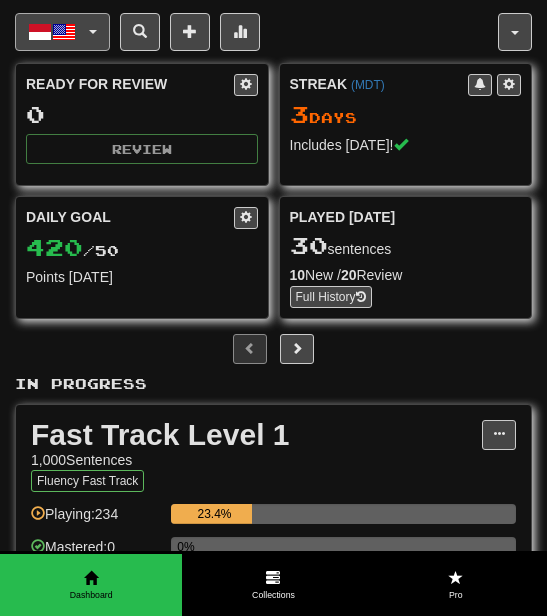 click at bounding box center [40, 32] 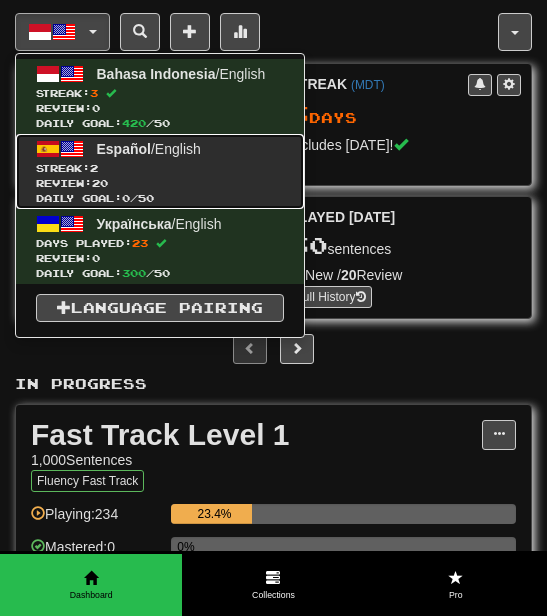 click on "Review:  20" at bounding box center (160, 183) 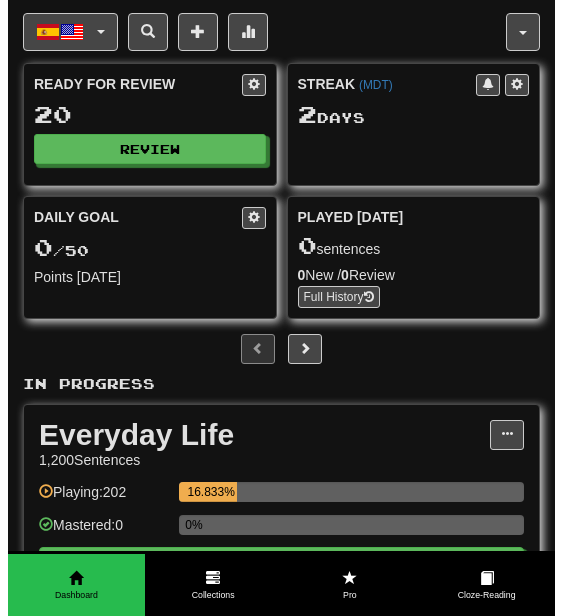 scroll, scrollTop: 0, scrollLeft: 0, axis: both 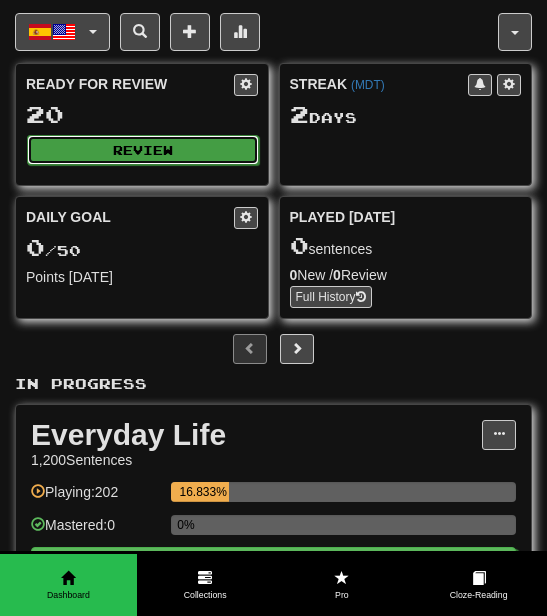 click on "Review" at bounding box center (143, 150) 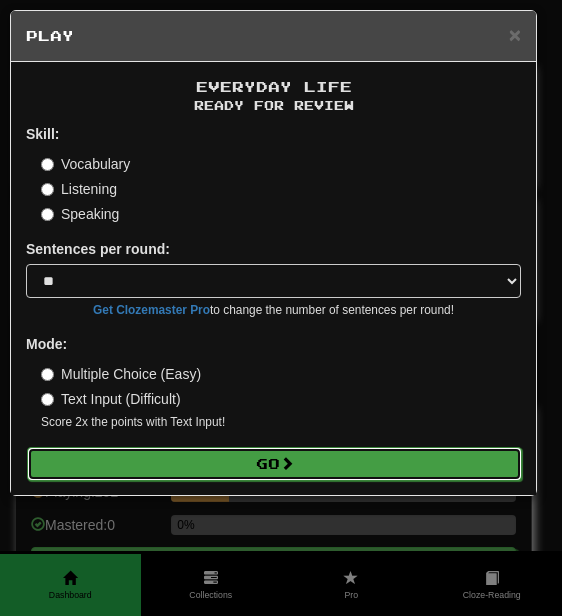 click on "Go" at bounding box center (274, 464) 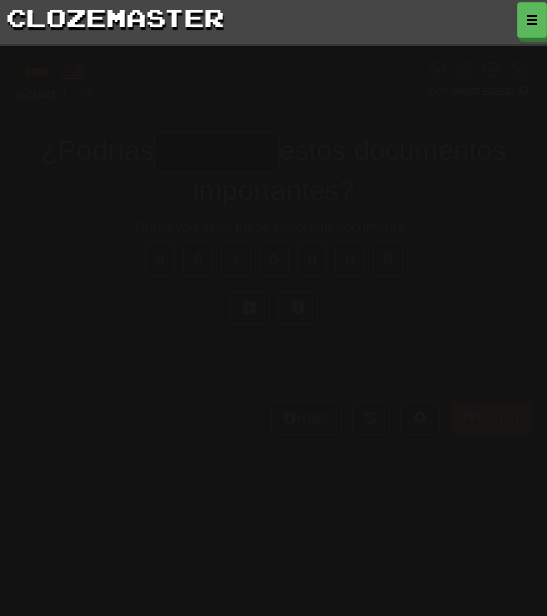 scroll, scrollTop: 0, scrollLeft: 0, axis: both 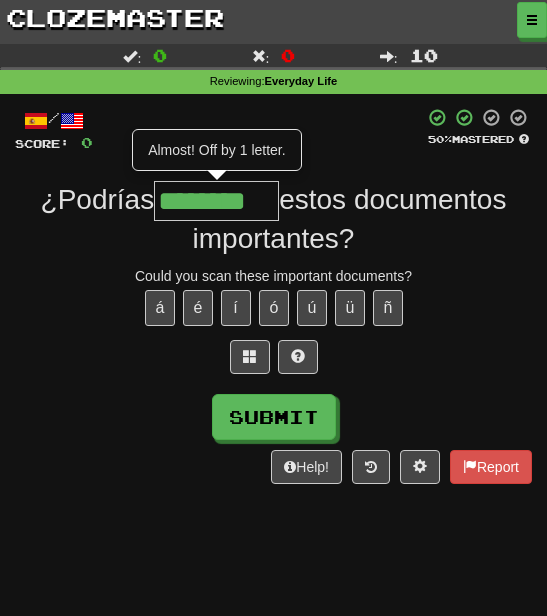type on "********" 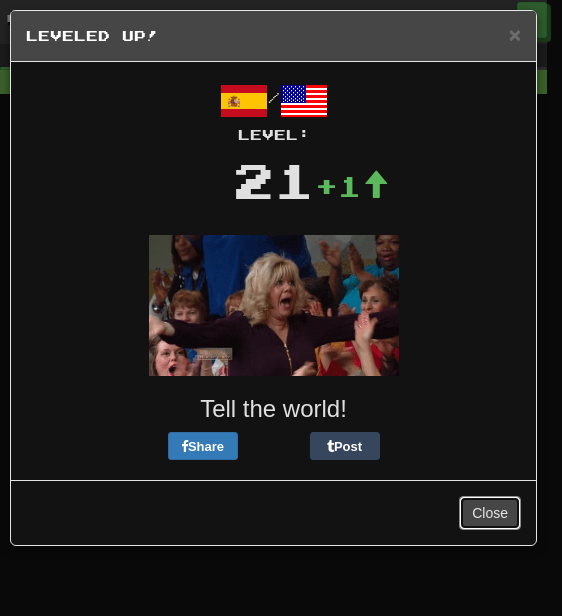click on "Close" at bounding box center [490, 513] 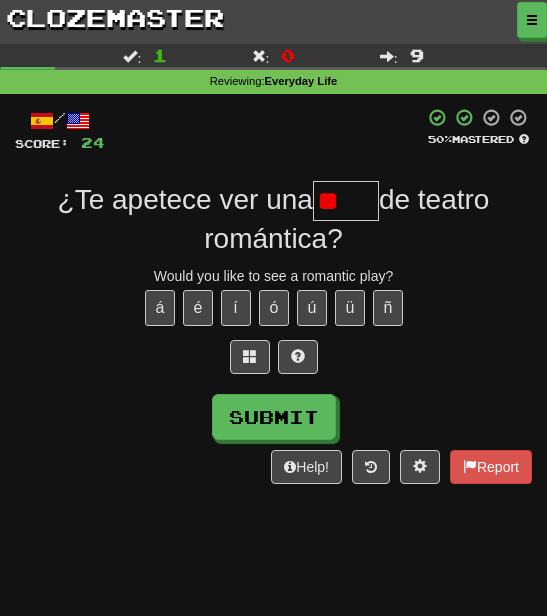 type on "*" 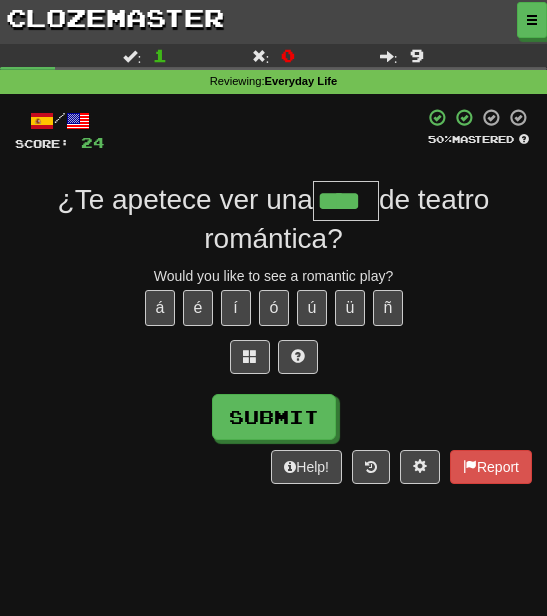 type on "****" 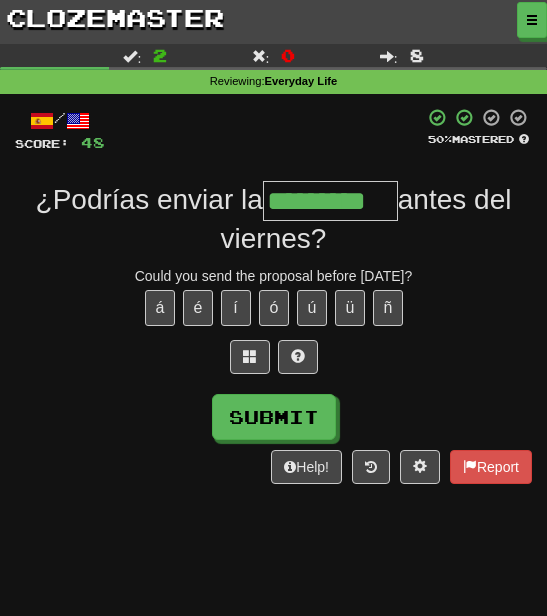 type on "*********" 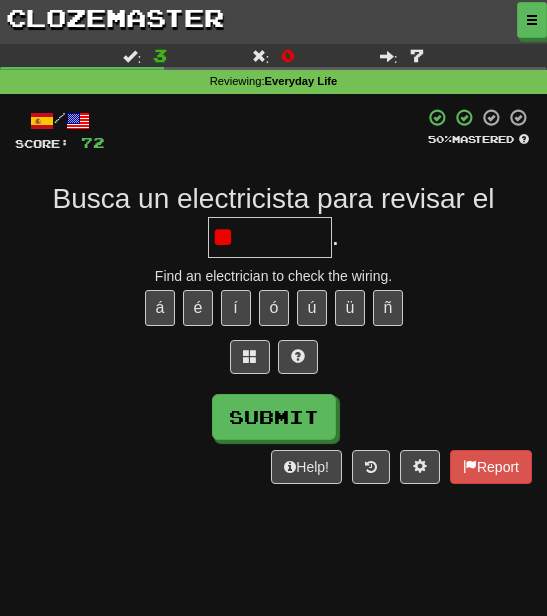 type on "*" 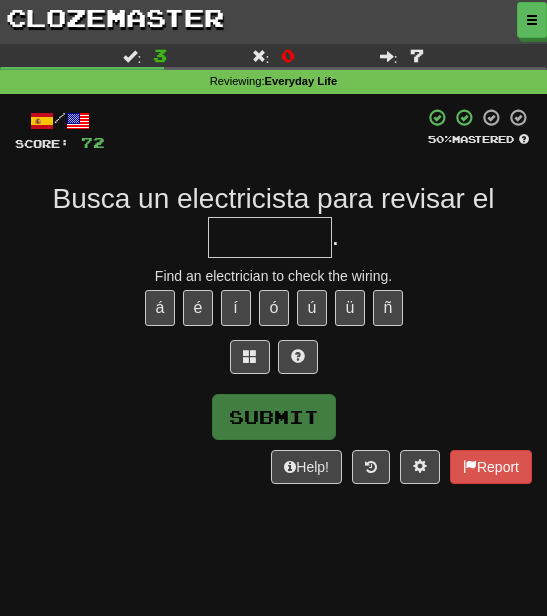 click on "/  Score:   72 50 %  Mastered Busca un electricista para revisar el  . Find an electrician to check the wiring. á é í ó ú ü ñ Submit  Help!  Report" at bounding box center (273, 295) 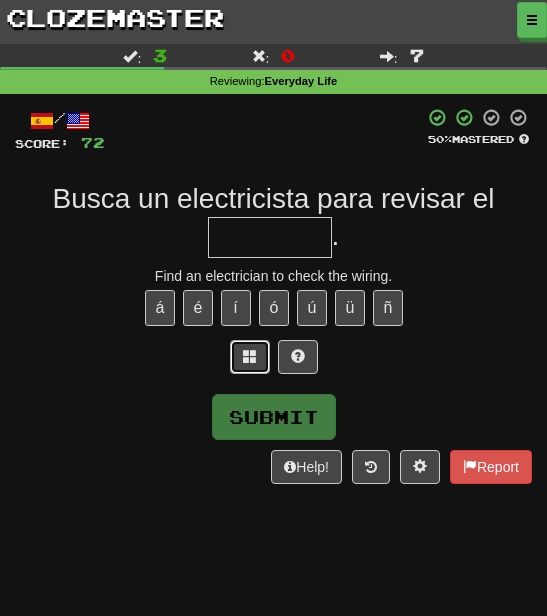 click at bounding box center [250, 356] 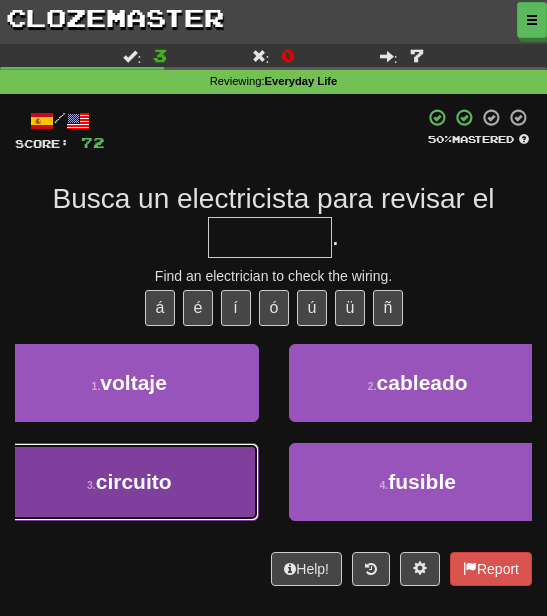 click on "3 .  circuito" at bounding box center (129, 482) 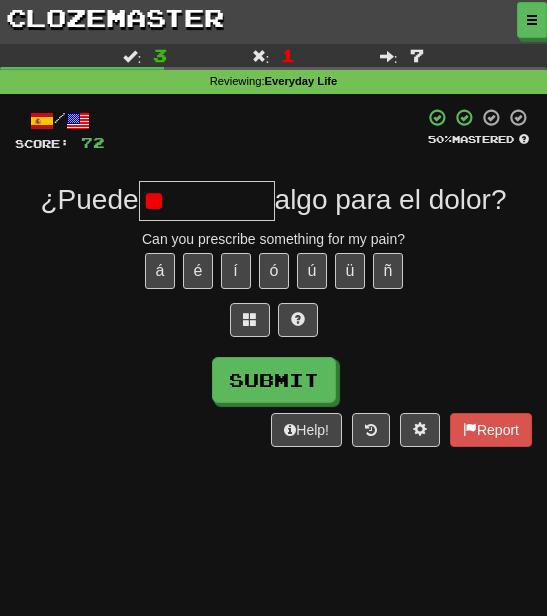 type on "*" 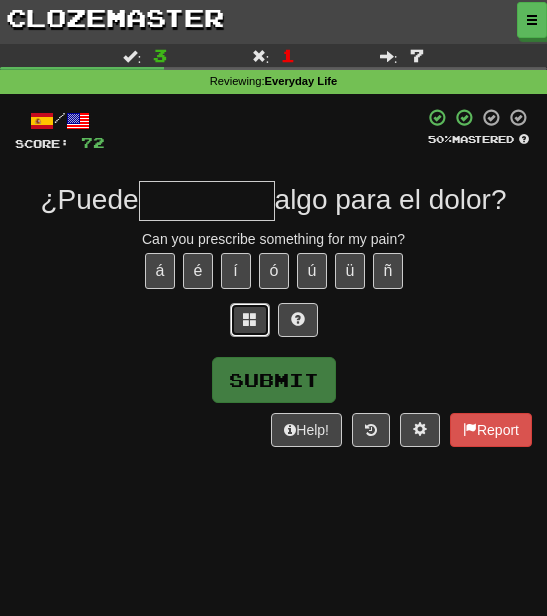 click at bounding box center (250, 320) 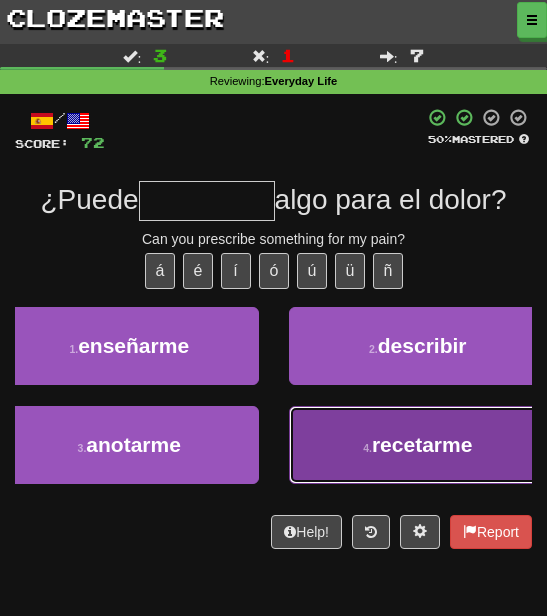 click on "4 .  recetarme" at bounding box center (418, 445) 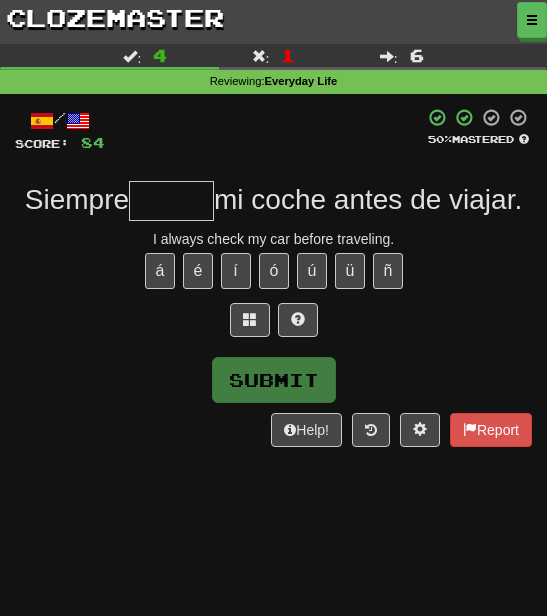 type on "*" 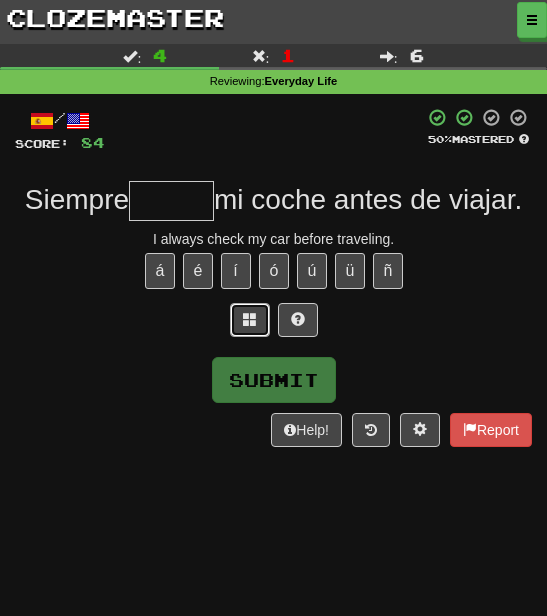 click at bounding box center [250, 319] 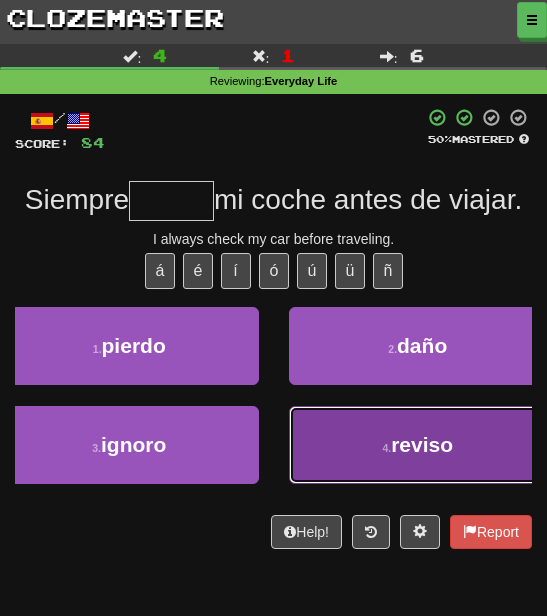 click on "4 .  reviso" at bounding box center [418, 445] 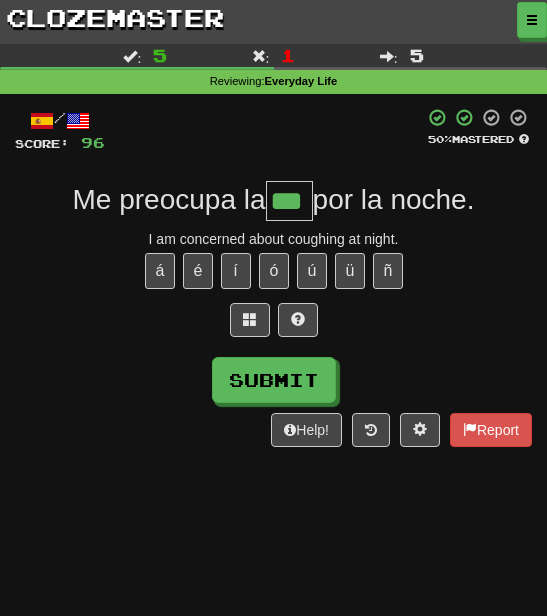 type on "***" 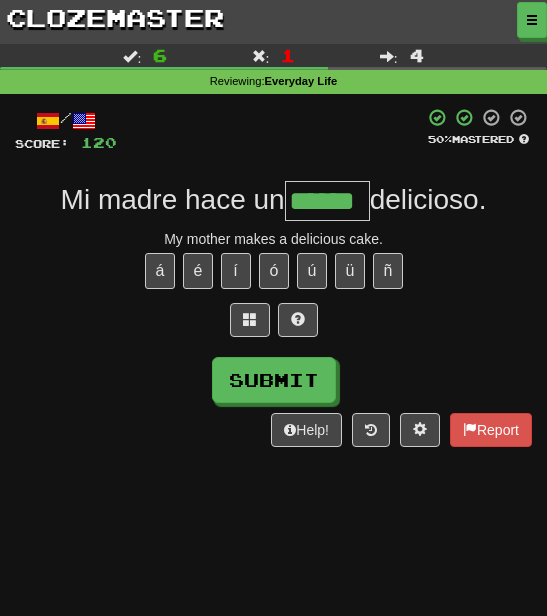 type on "******" 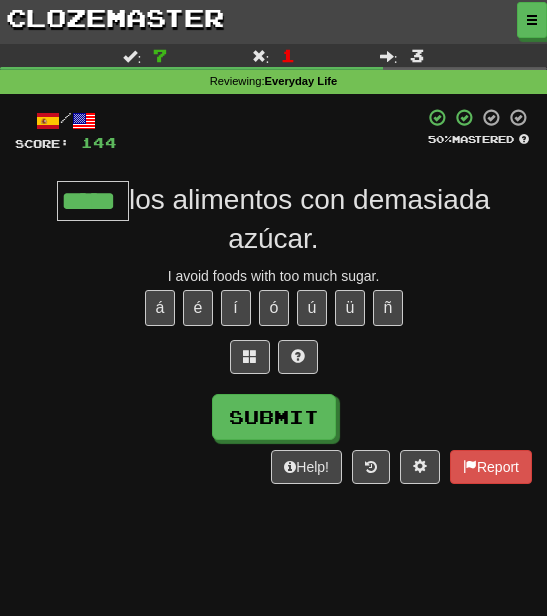 type on "*****" 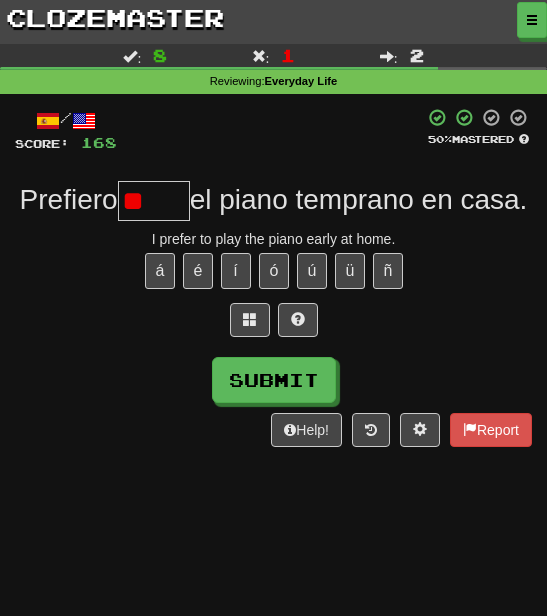 type on "*" 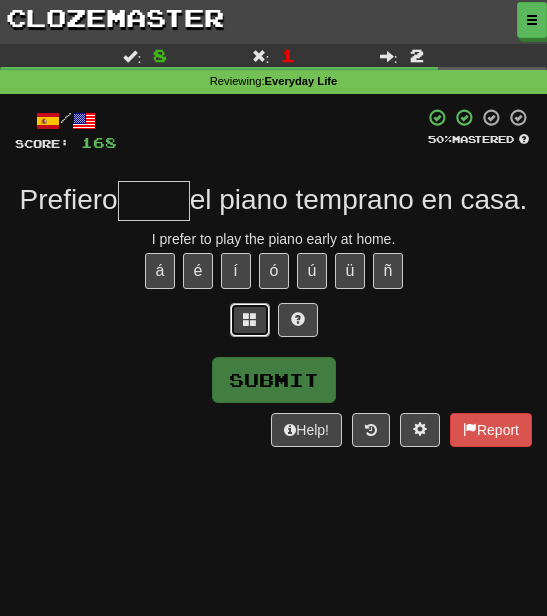 click at bounding box center [250, 320] 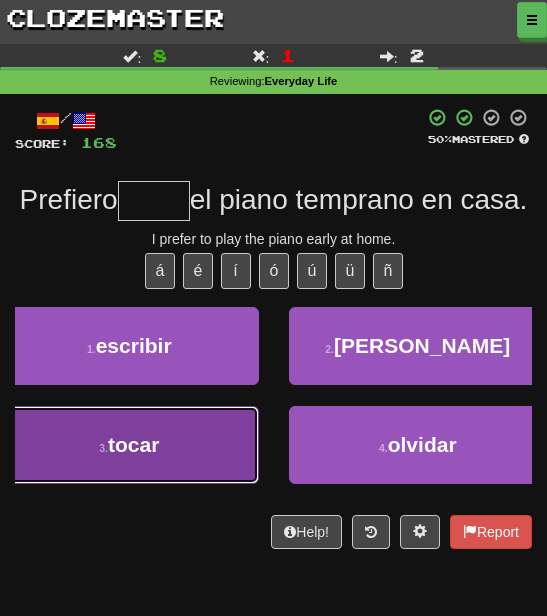 click on "3 .  tocar" at bounding box center [129, 445] 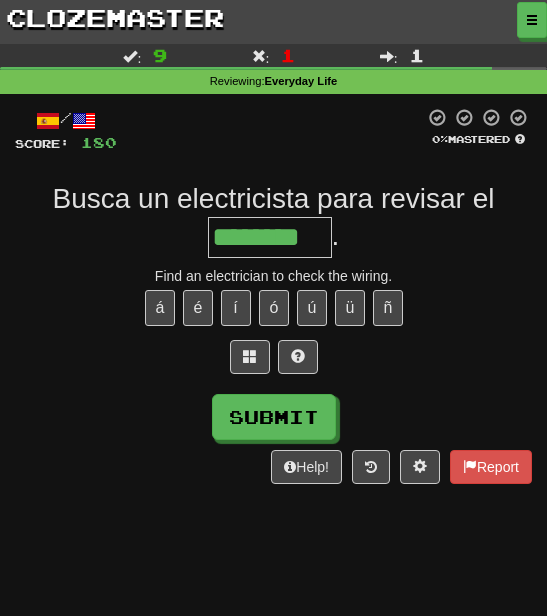 type on "********" 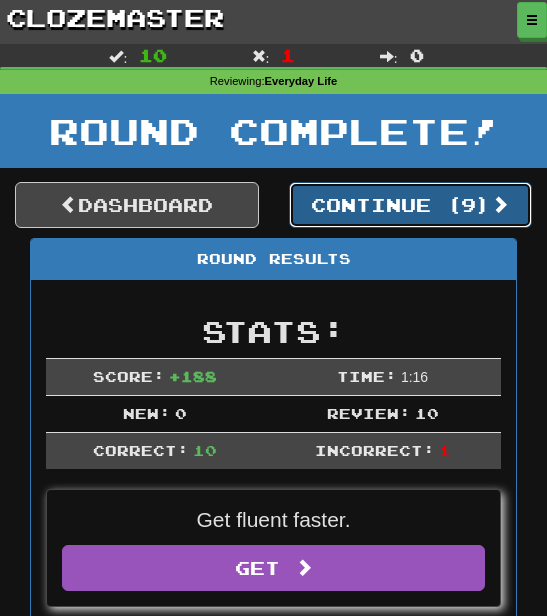 click on "Continue ( 9 )" at bounding box center [411, 205] 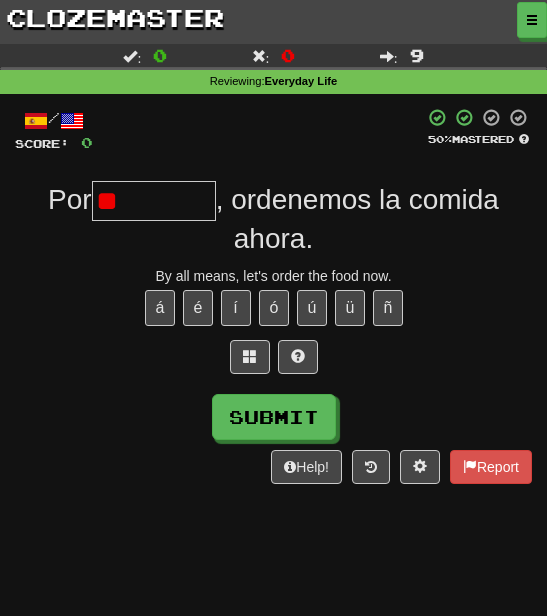 type on "*" 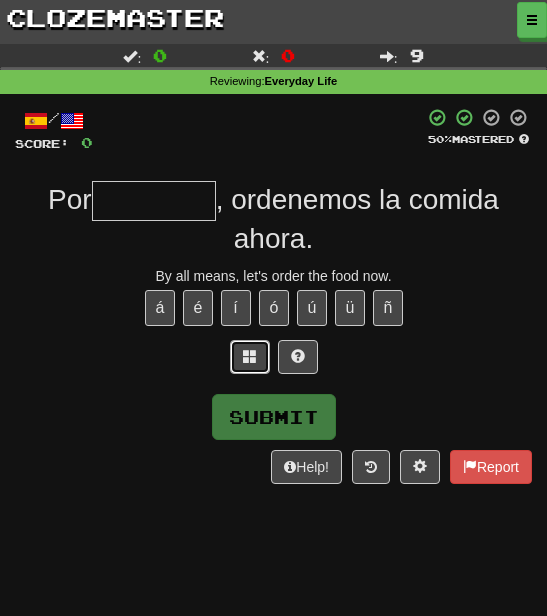 click at bounding box center (250, 356) 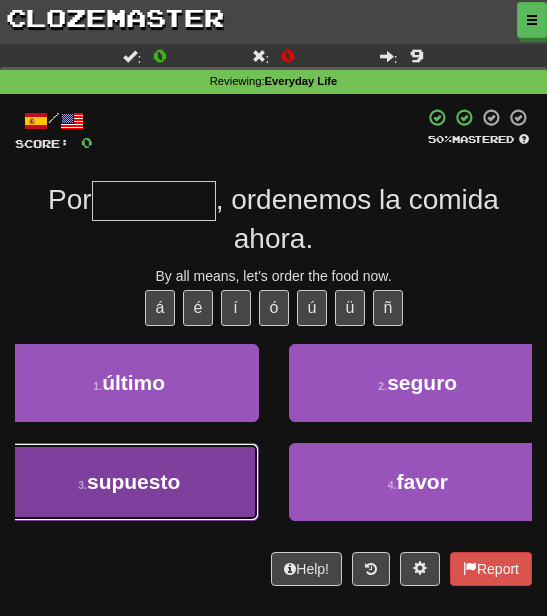 click on "3 .  supuesto" at bounding box center (129, 482) 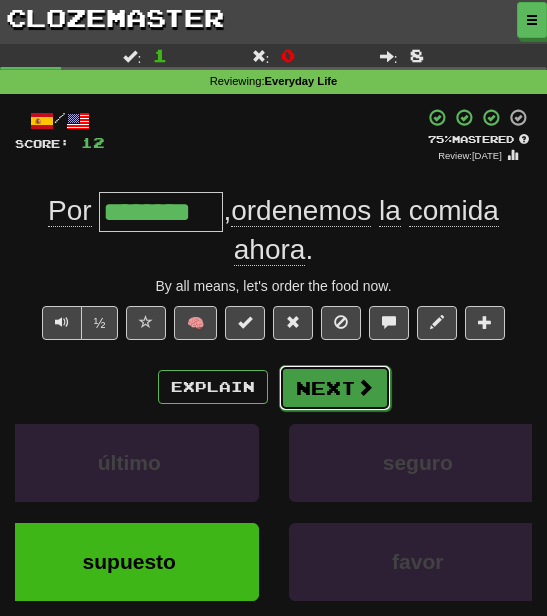 click on "Next" at bounding box center [335, 388] 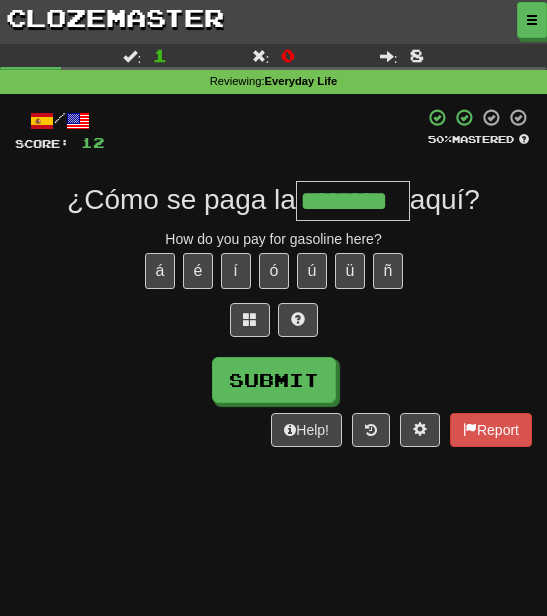 type on "********" 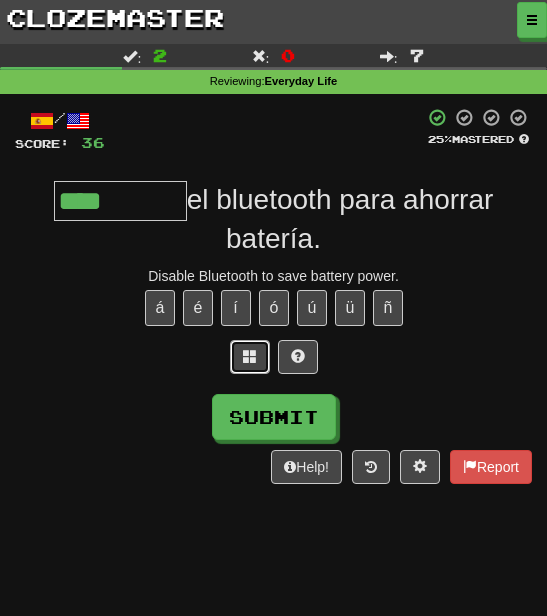 click at bounding box center (250, 356) 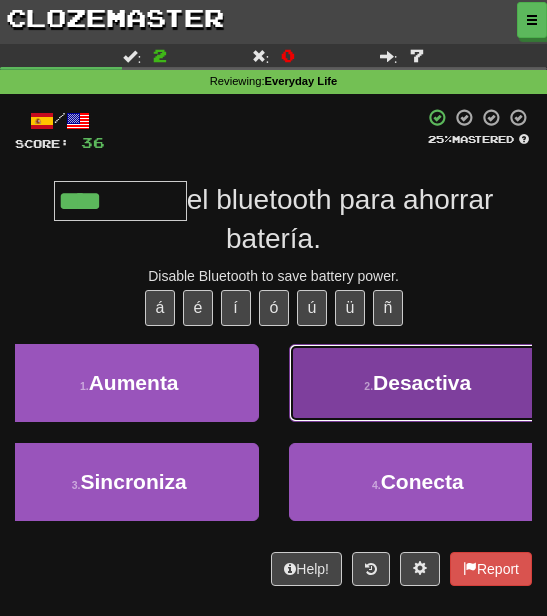 click on "2 .  Desactiva" at bounding box center (418, 383) 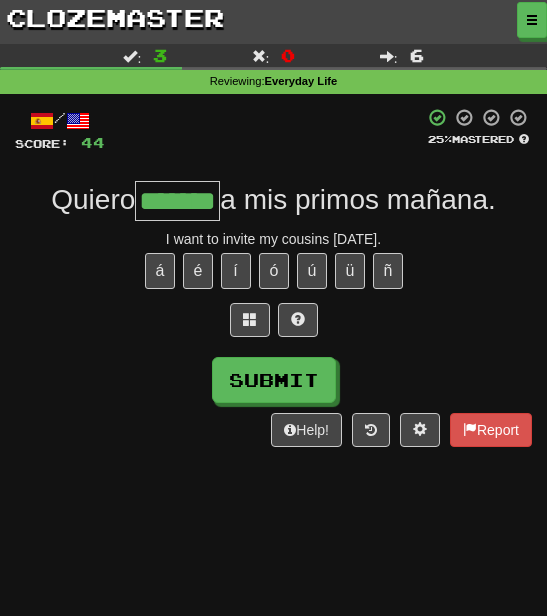 type on "*******" 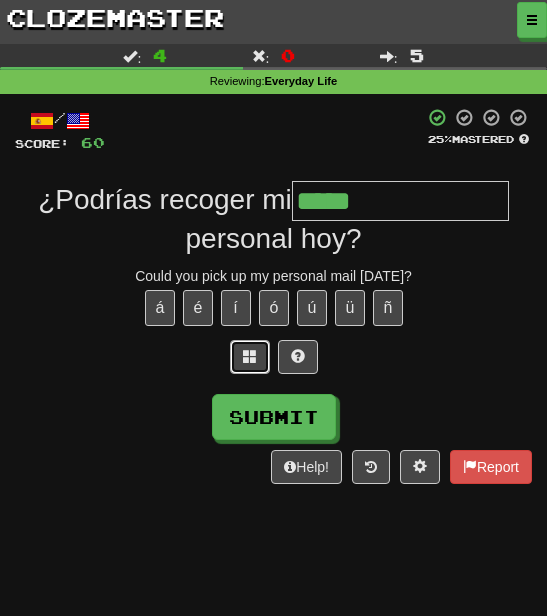 click at bounding box center [250, 356] 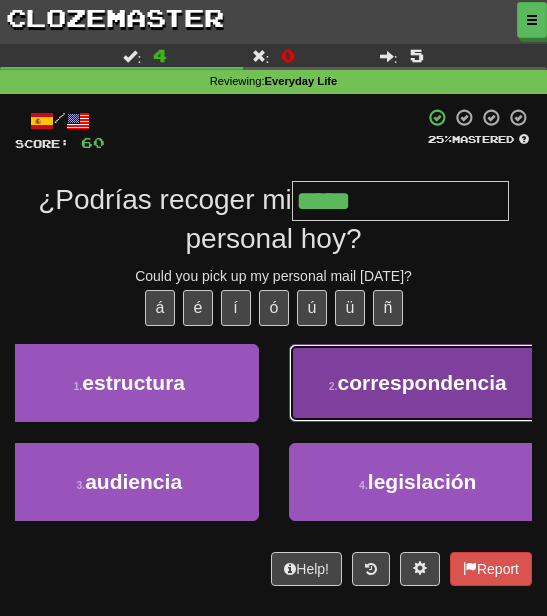 click on "2 ." at bounding box center [333, 386] 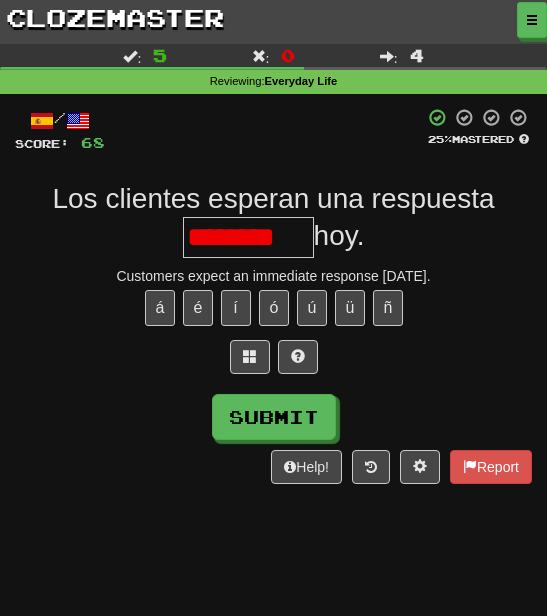 scroll, scrollTop: 0, scrollLeft: 0, axis: both 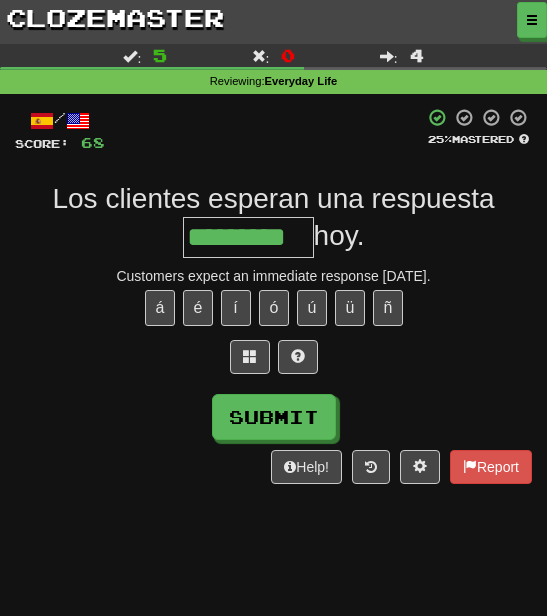 type on "*********" 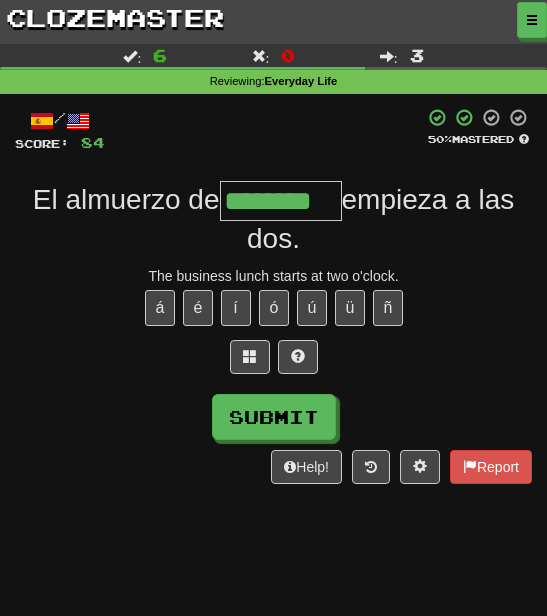 type on "********" 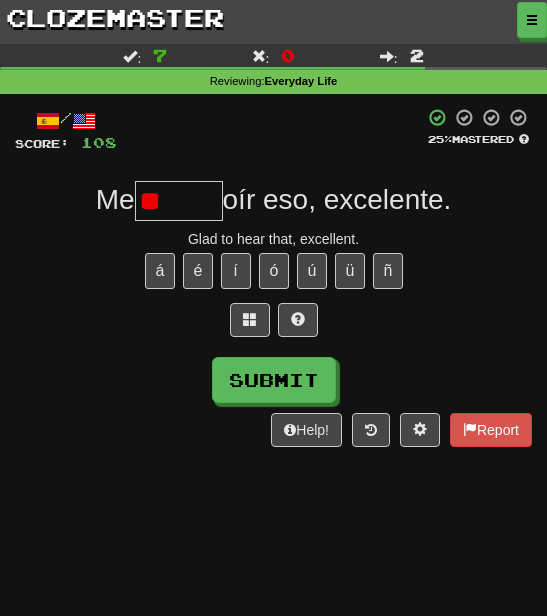 type on "*" 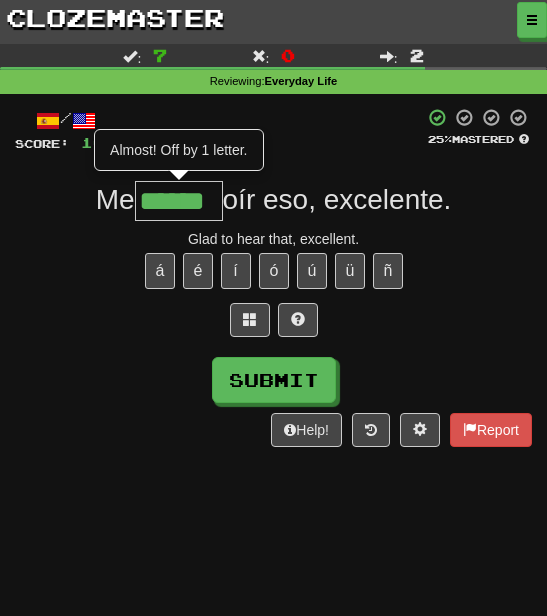 type on "******" 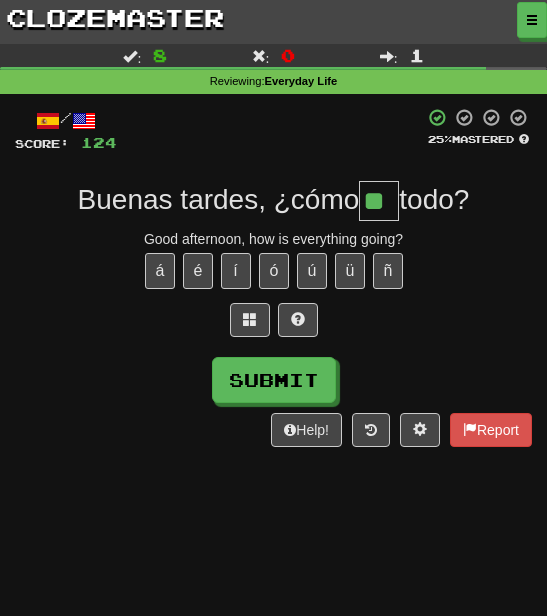 type on "**" 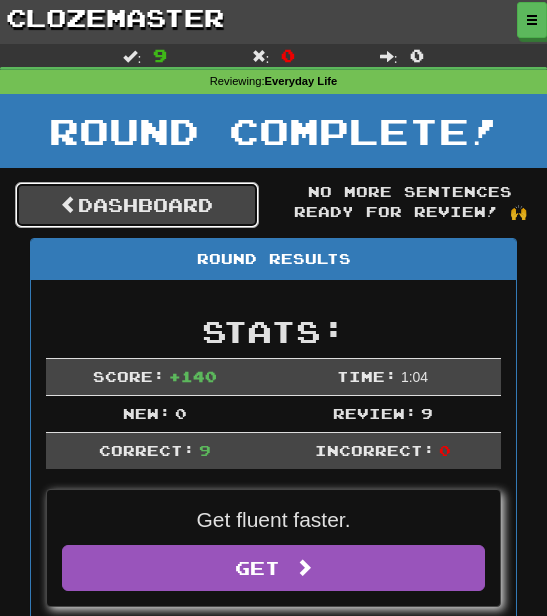 click on "Dashboard" at bounding box center [137, 205] 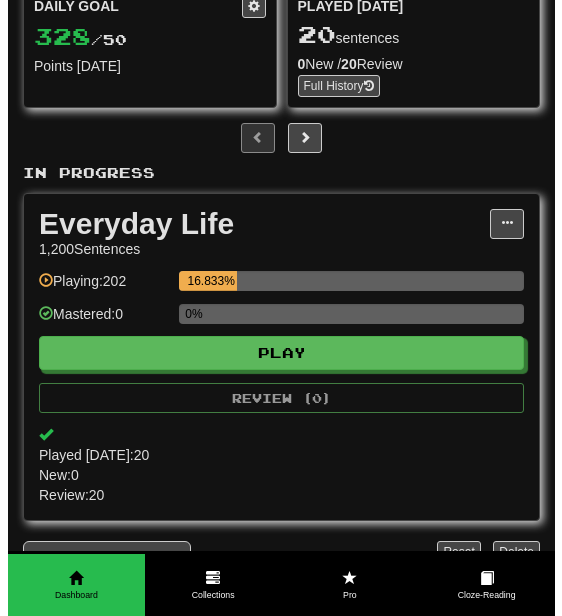 scroll, scrollTop: 215, scrollLeft: 0, axis: vertical 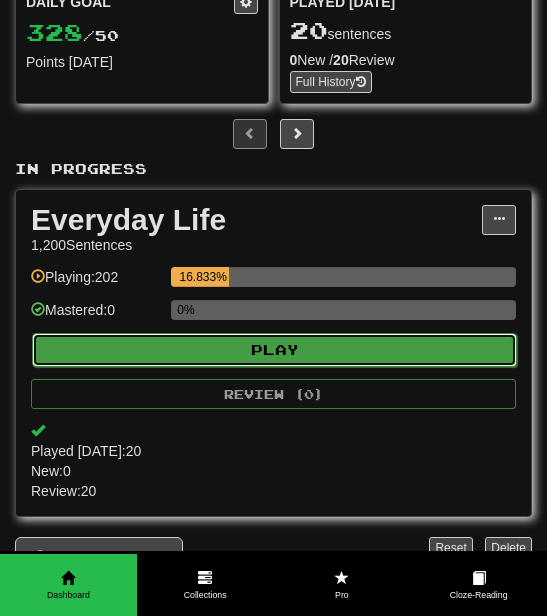 click on "Play" at bounding box center (274, 350) 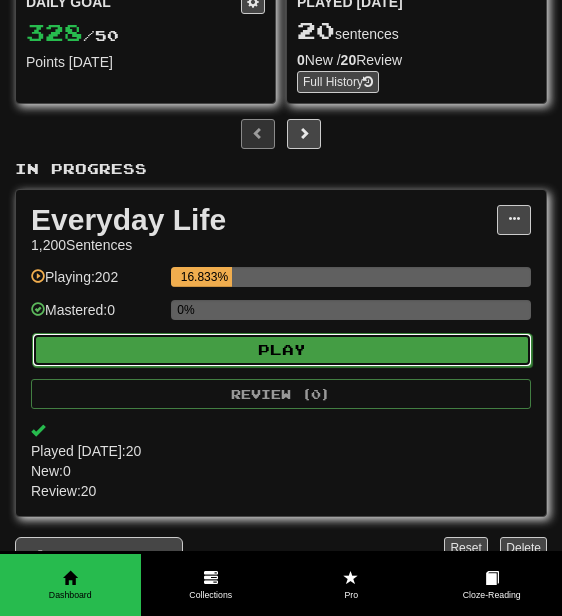 select on "**" 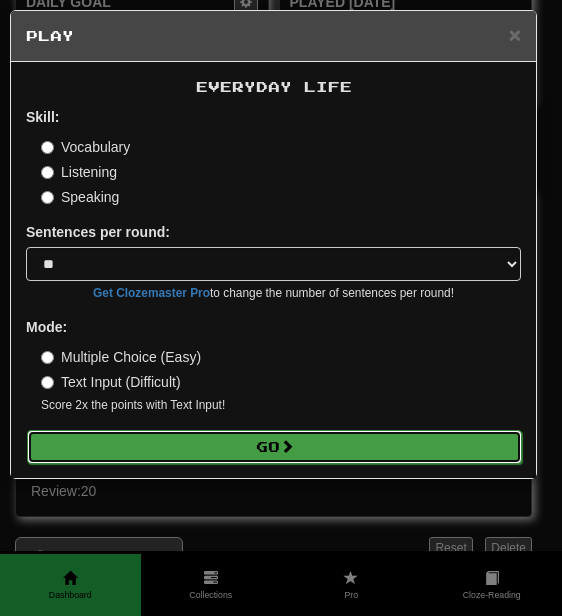 click on "Go" at bounding box center (274, 447) 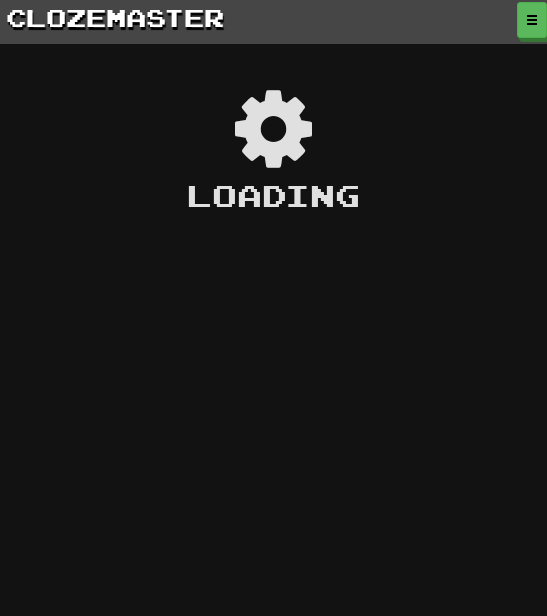 scroll, scrollTop: 0, scrollLeft: 0, axis: both 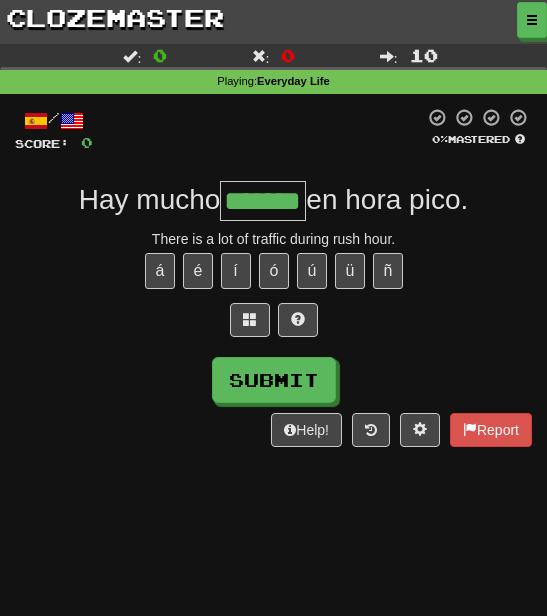 type on "*******" 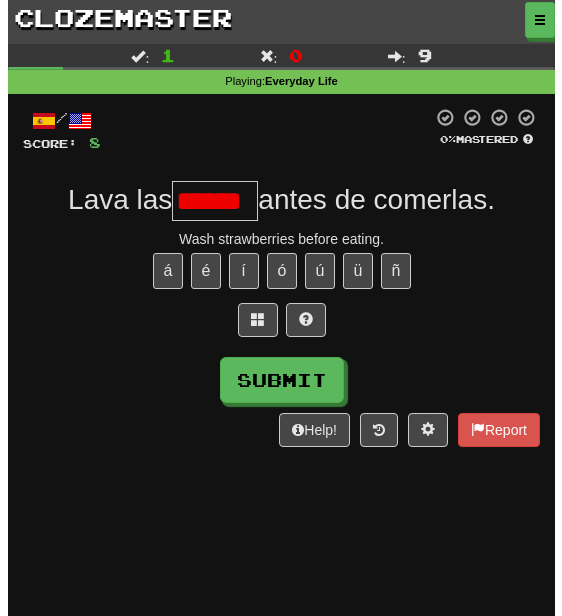 scroll, scrollTop: 0, scrollLeft: 0, axis: both 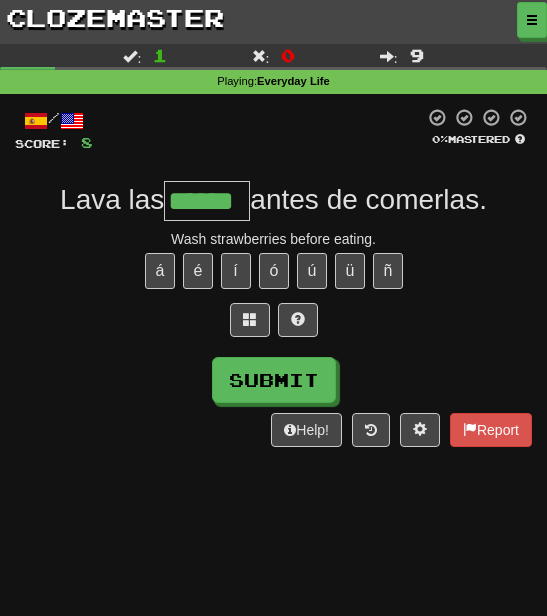 type on "******" 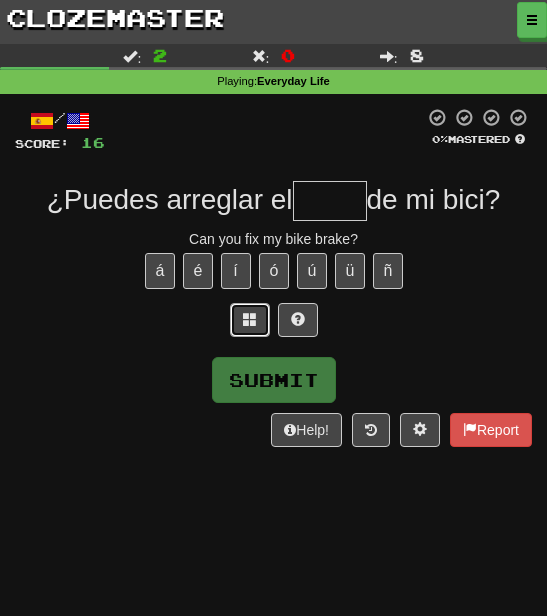 click at bounding box center (250, 320) 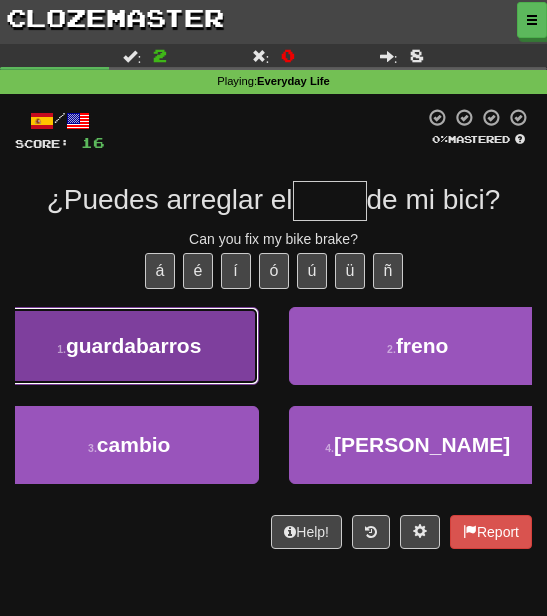 click on "guardabarros" at bounding box center (133, 345) 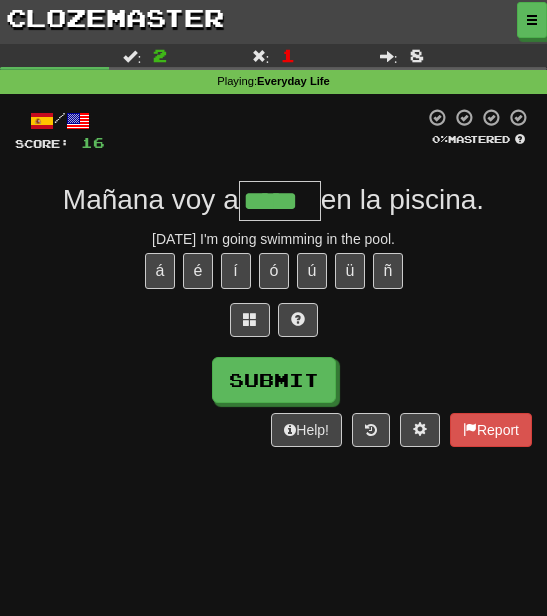 type on "*****" 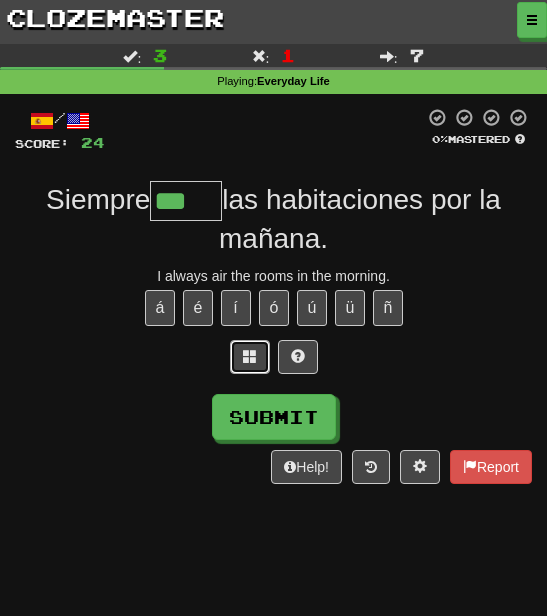click at bounding box center (250, 357) 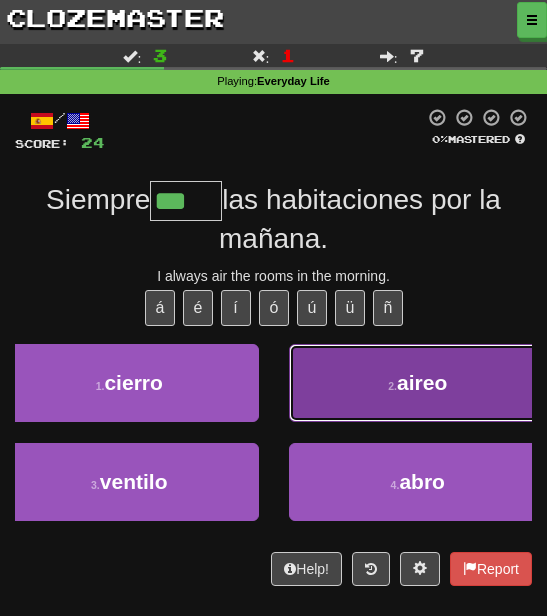 click on "2 .  aireo" at bounding box center (418, 383) 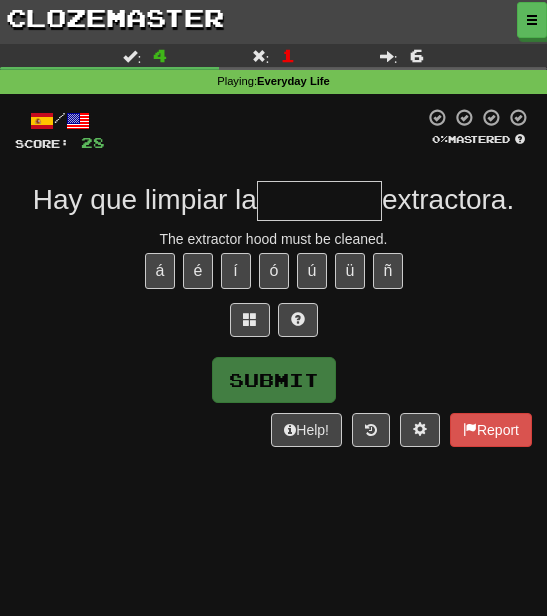 click at bounding box center [319, 201] 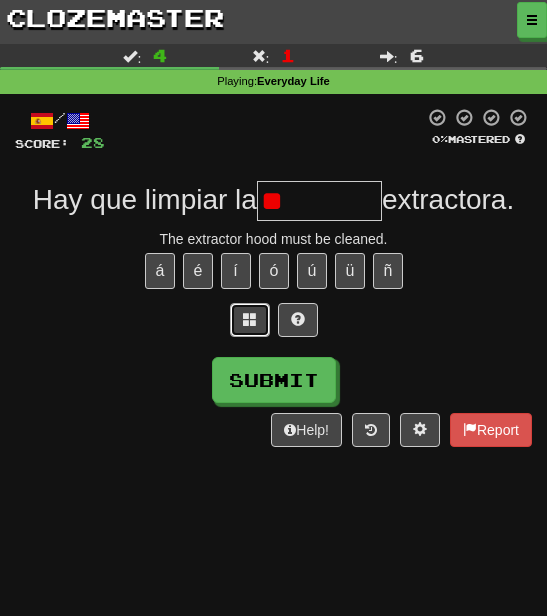 click at bounding box center [250, 320] 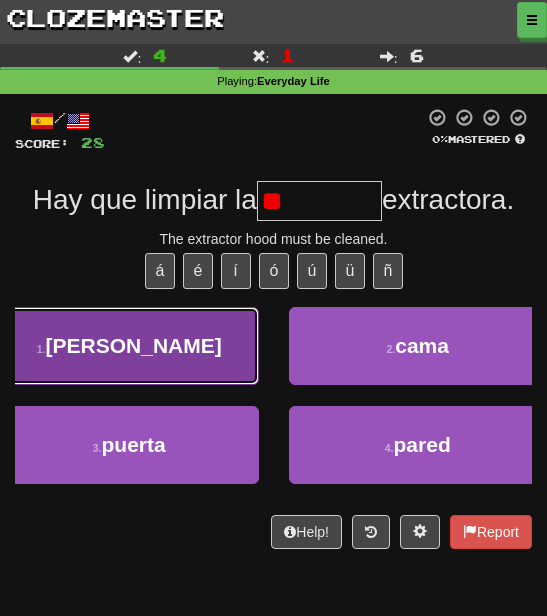 click on "campana" at bounding box center (134, 345) 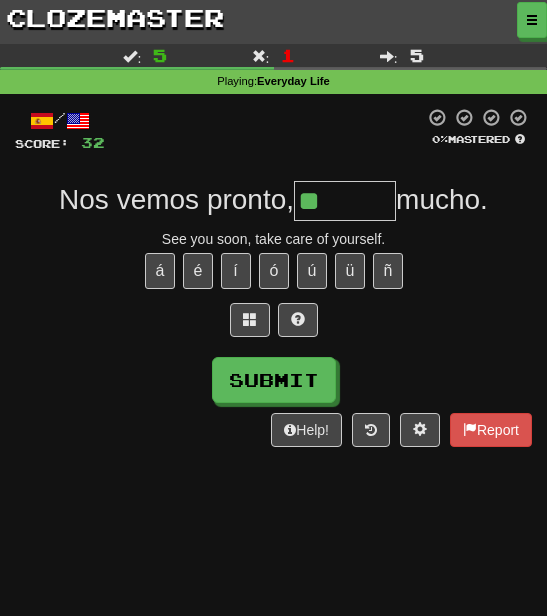 type on "*" 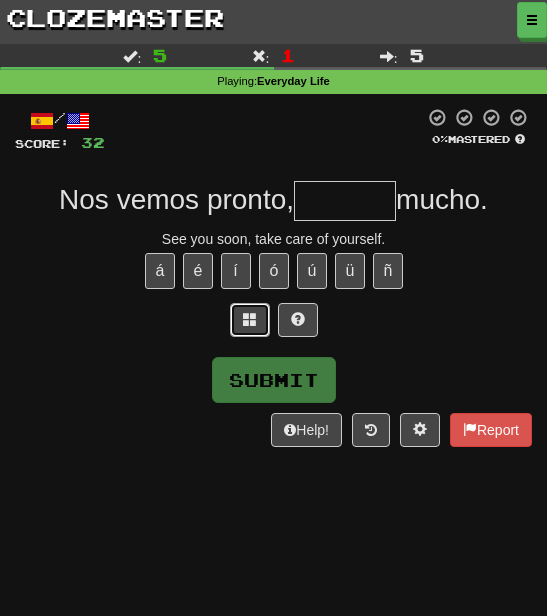 click at bounding box center (250, 320) 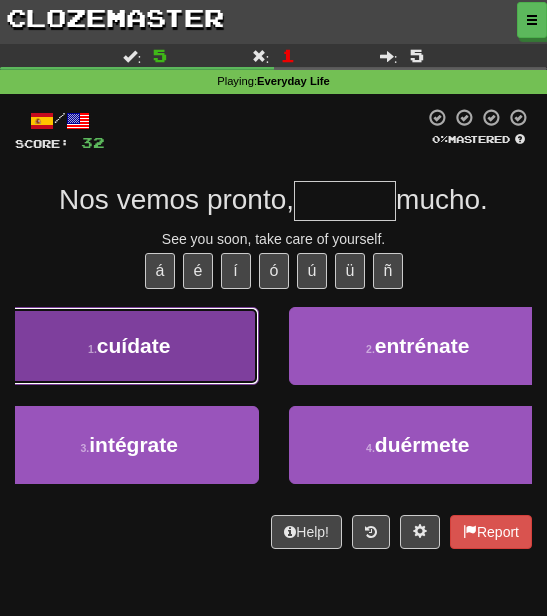 click on "cuídate" at bounding box center [134, 345] 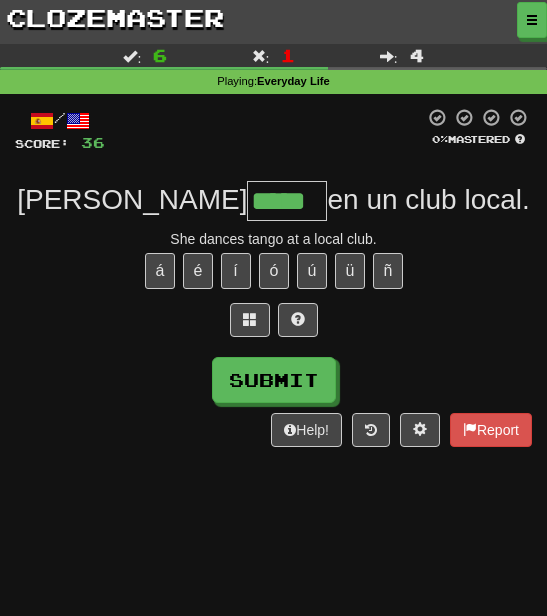 type on "*****" 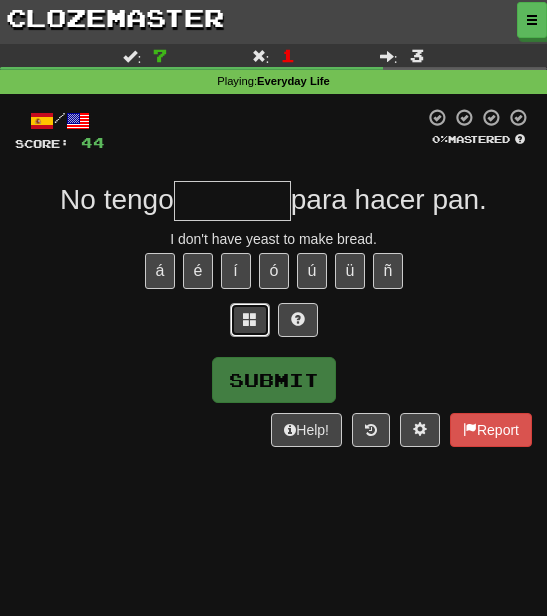 click at bounding box center [250, 320] 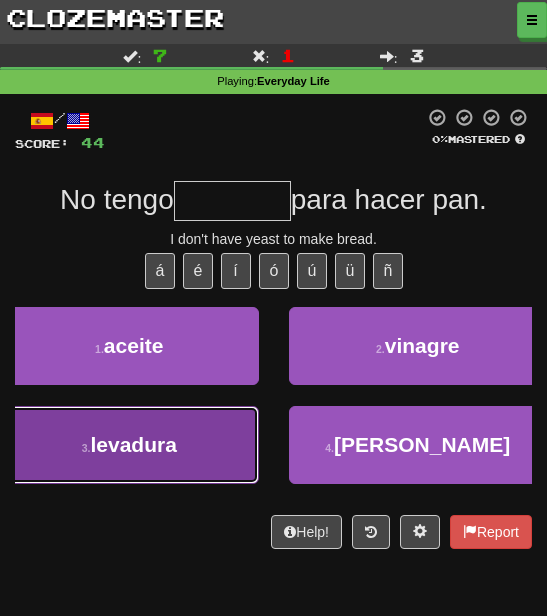 click on "levadura" at bounding box center [133, 444] 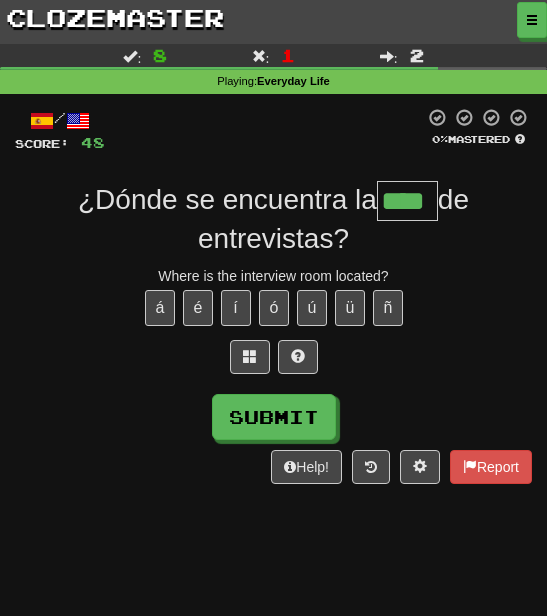 type on "****" 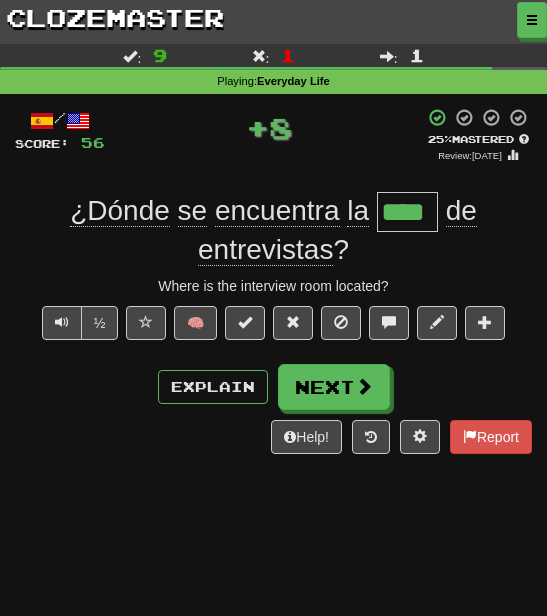 type 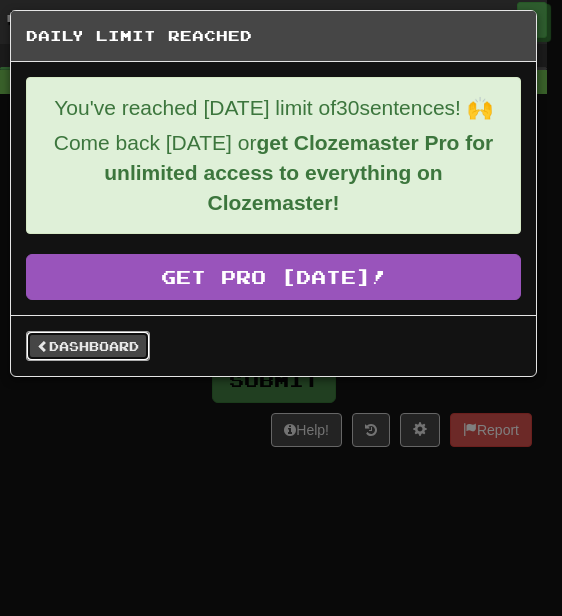 click on "Dashboard" at bounding box center [88, 346] 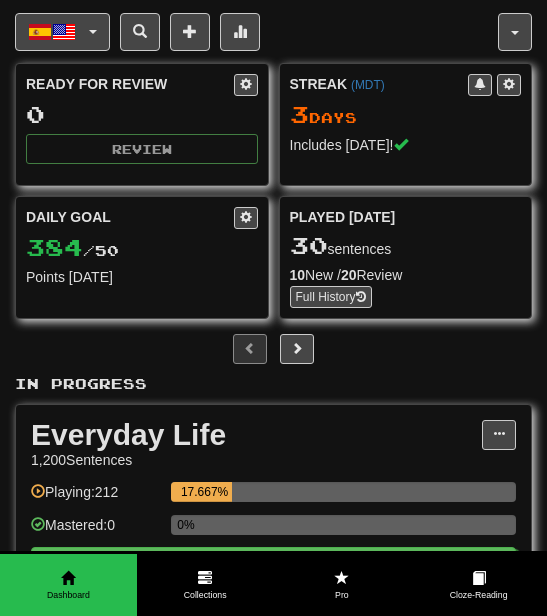 scroll, scrollTop: 0, scrollLeft: 0, axis: both 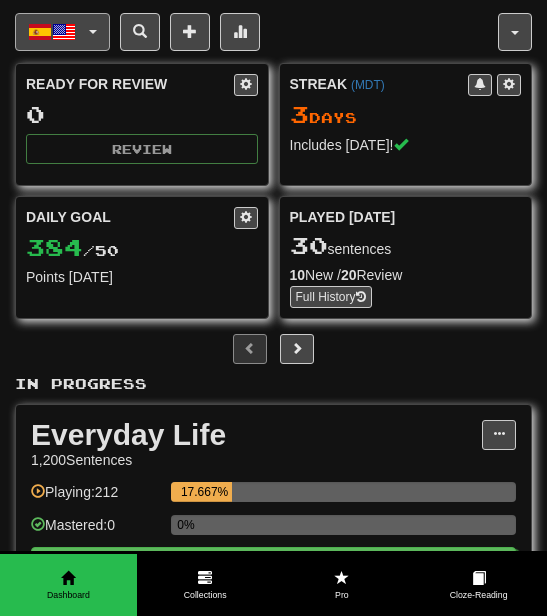 click on "Español  /  English" at bounding box center [62, 32] 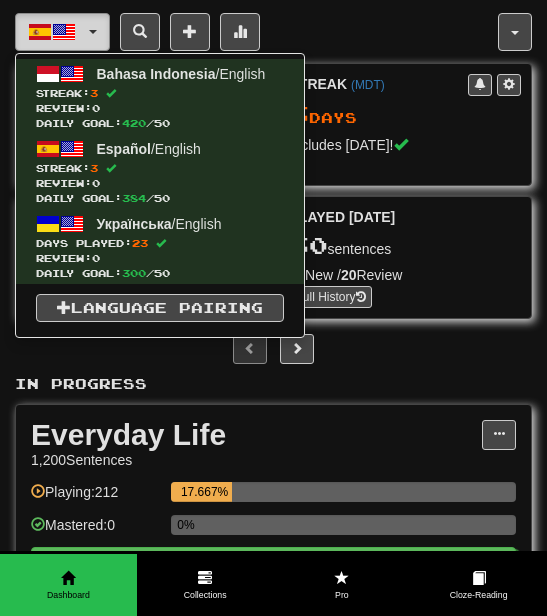 click on "Español  /  English" at bounding box center [62, 32] 